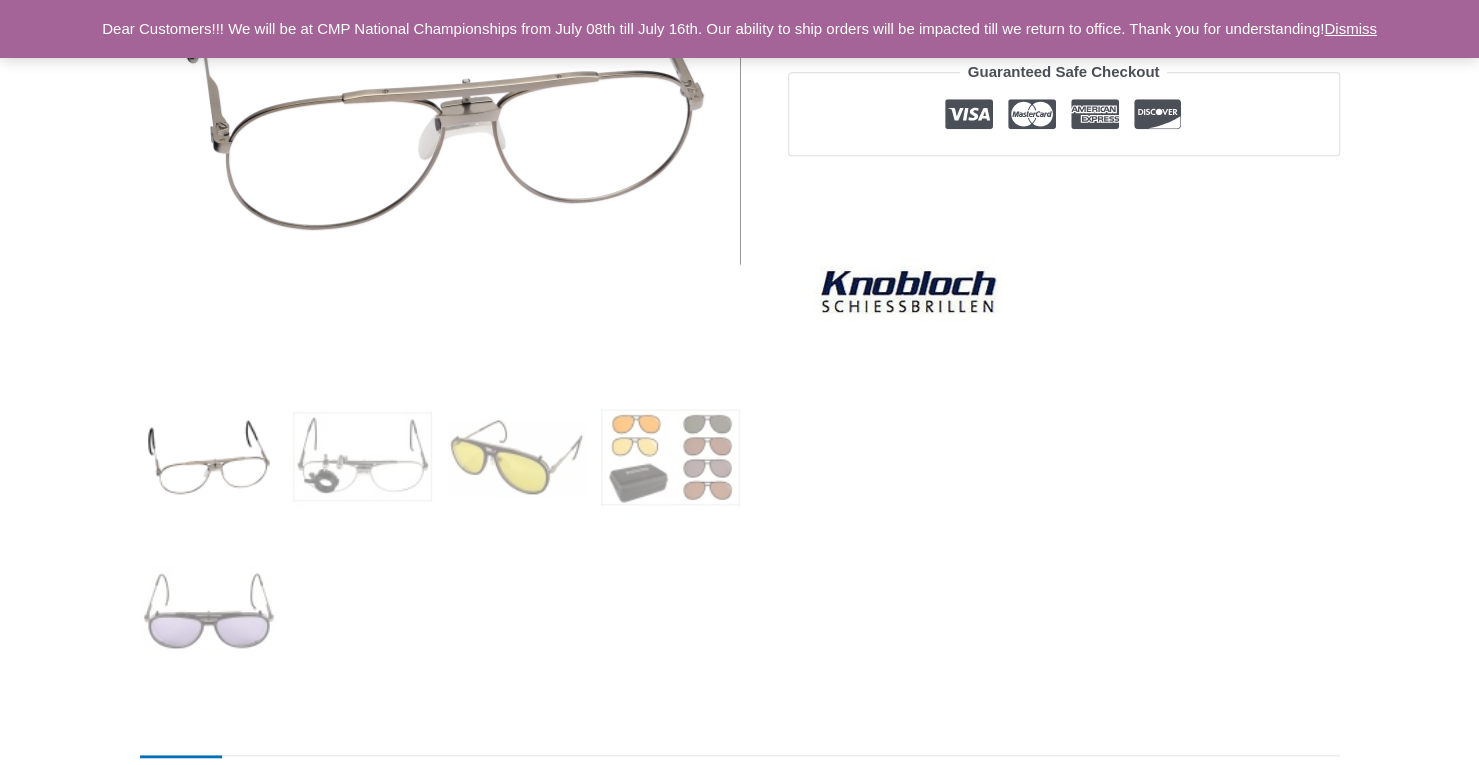 scroll, scrollTop: 500, scrollLeft: 0, axis: vertical 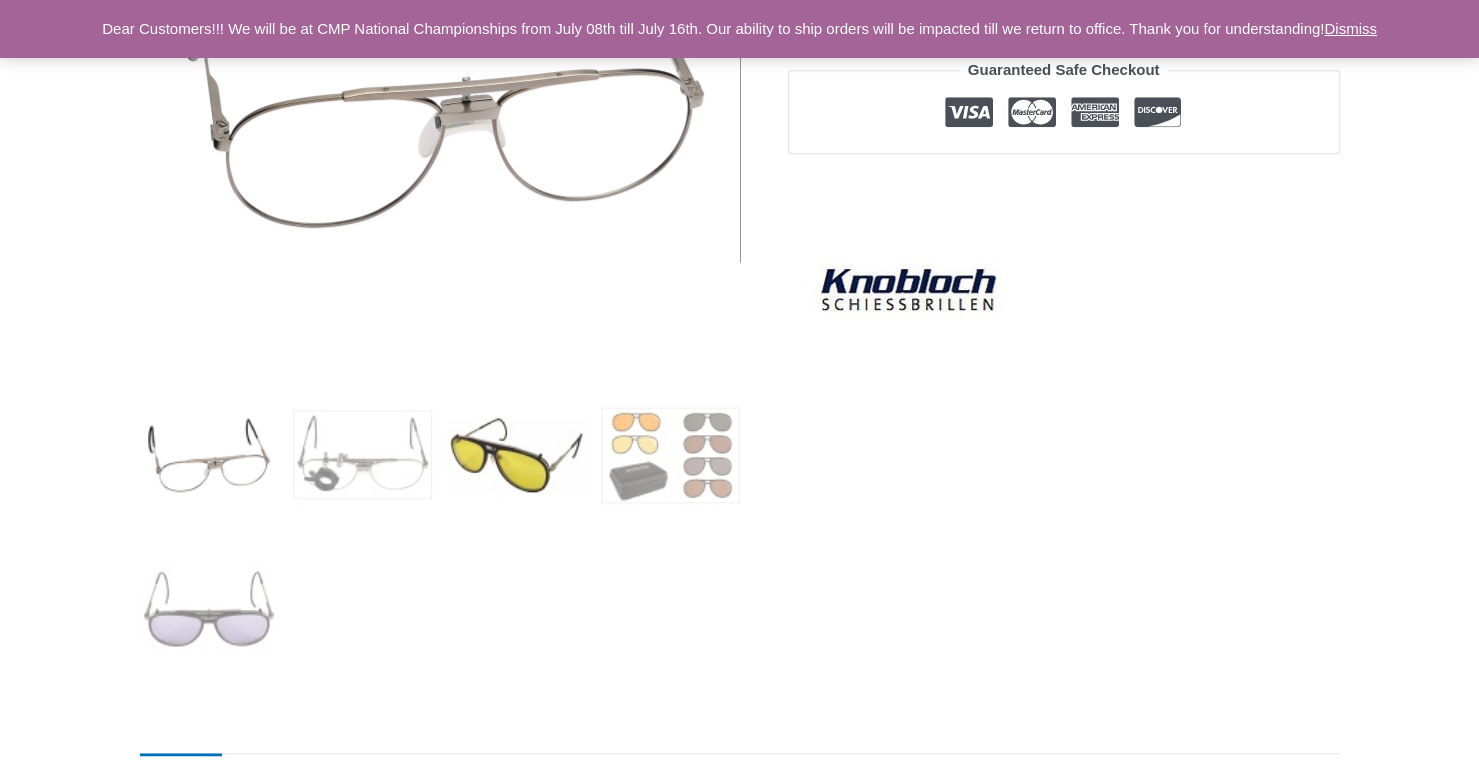 click at bounding box center (516, 454) 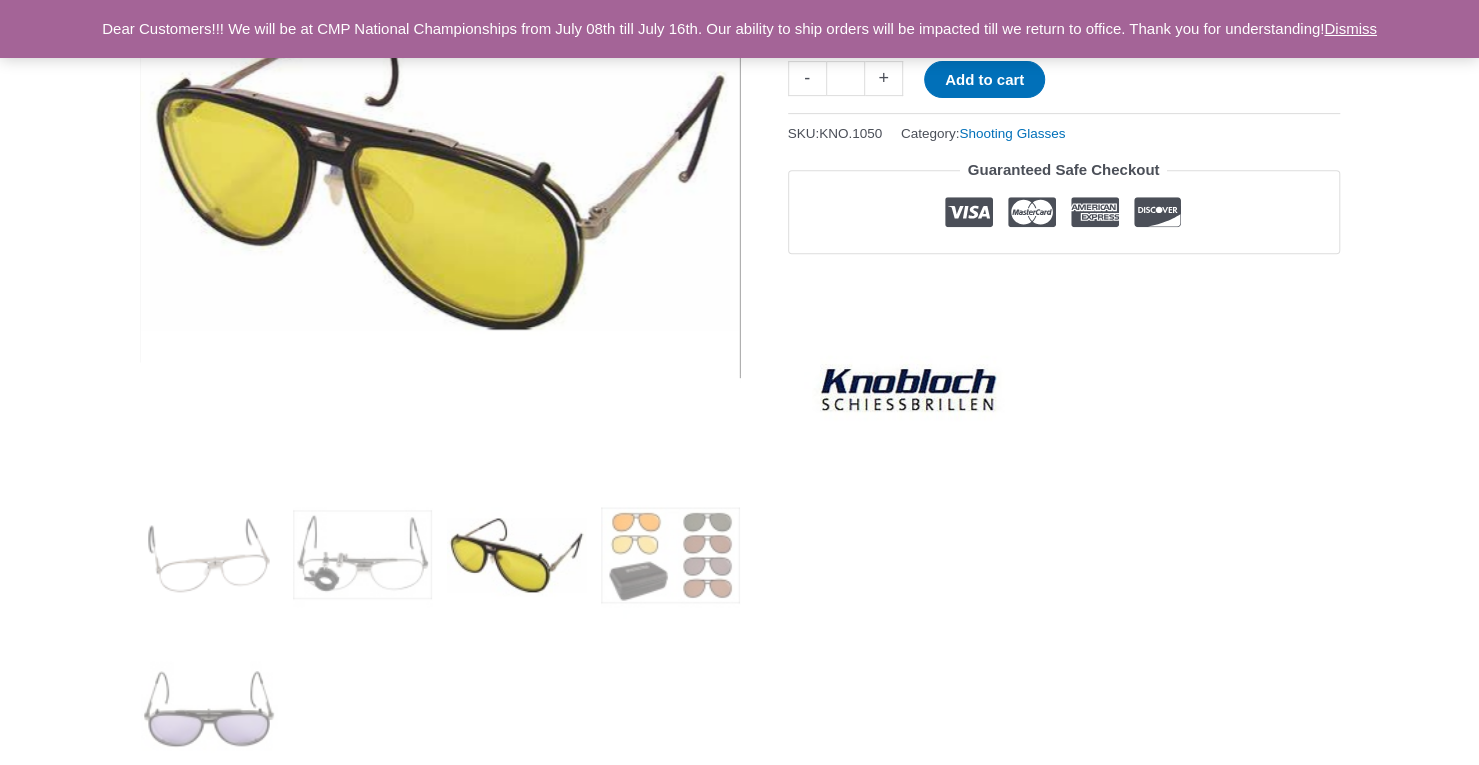 scroll, scrollTop: 500, scrollLeft: 0, axis: vertical 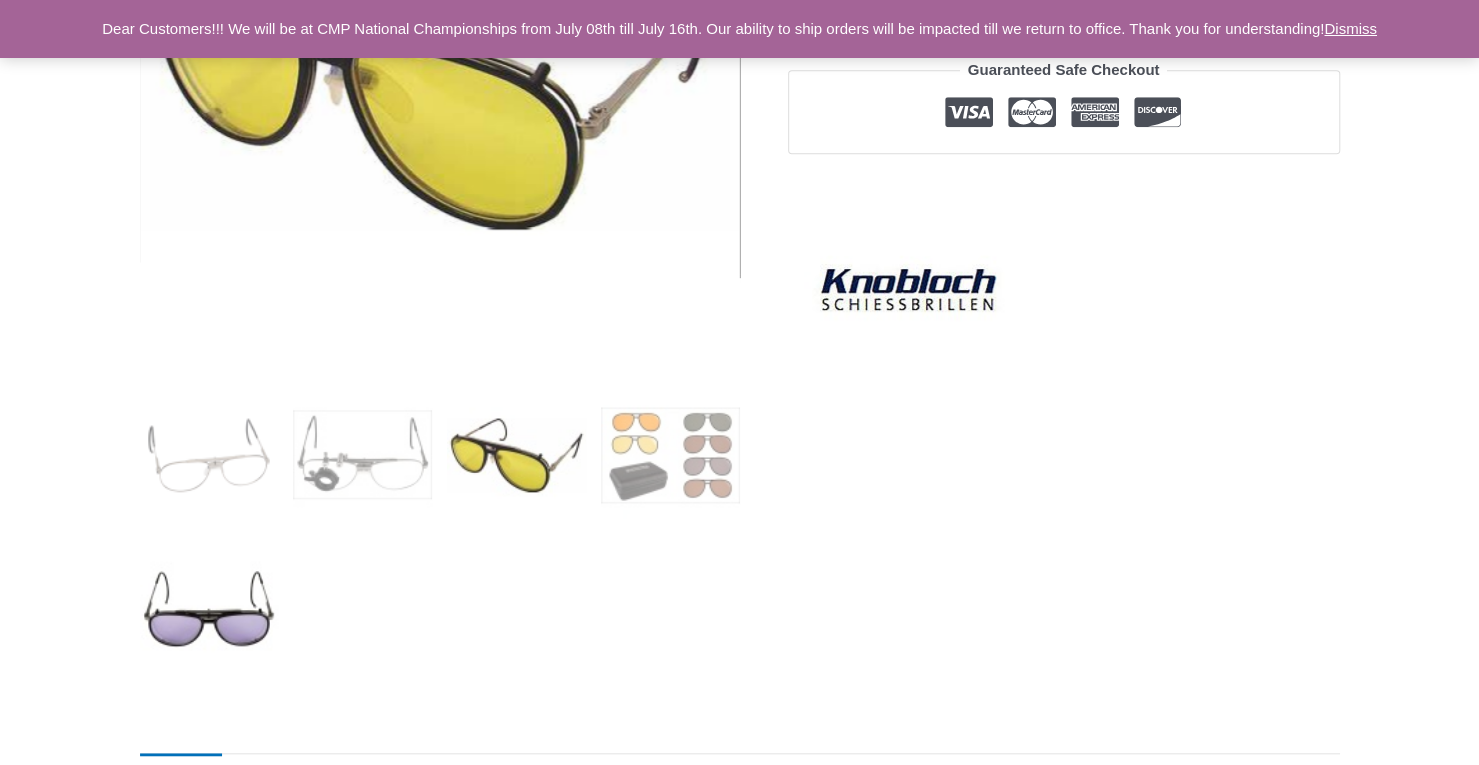 click at bounding box center (209, 608) 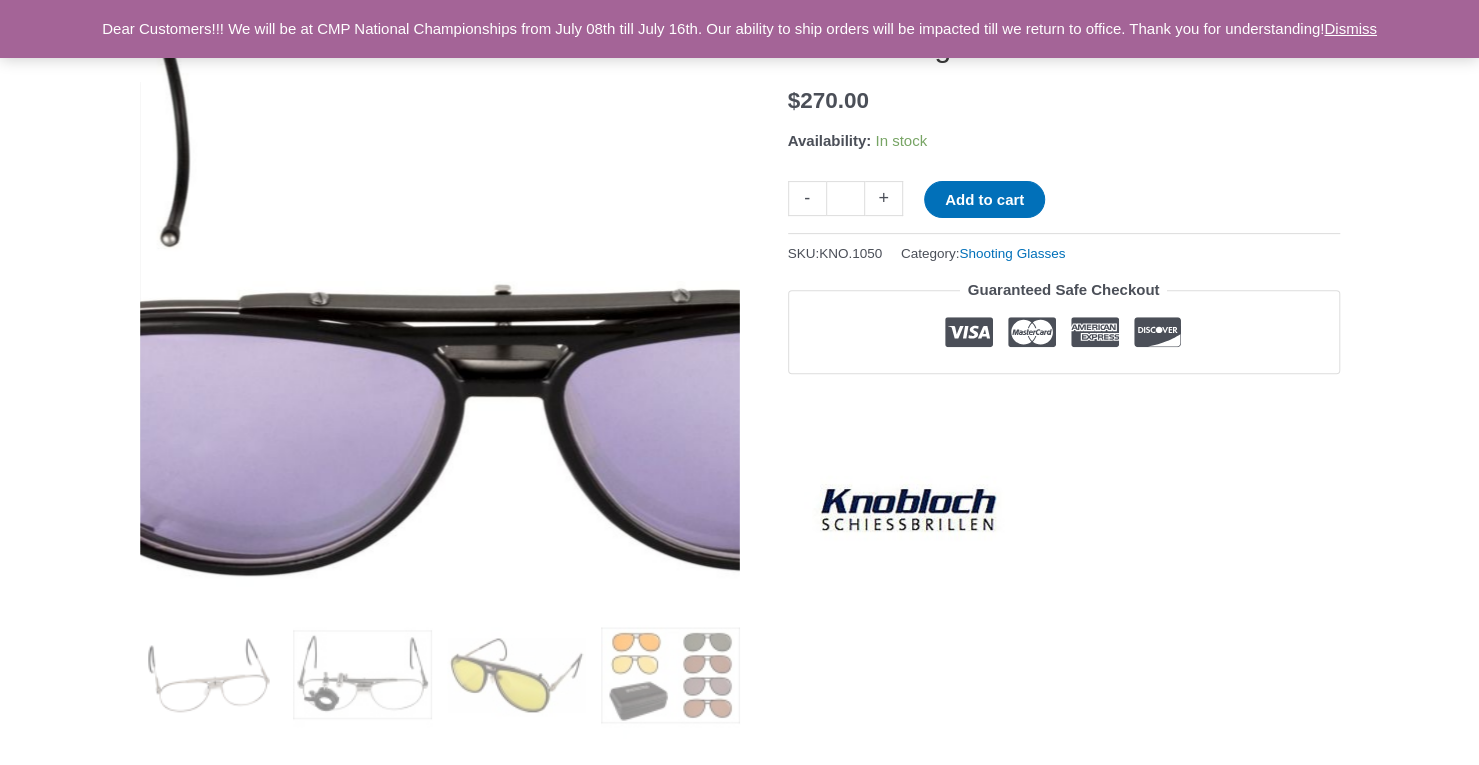 scroll, scrollTop: 300, scrollLeft: 0, axis: vertical 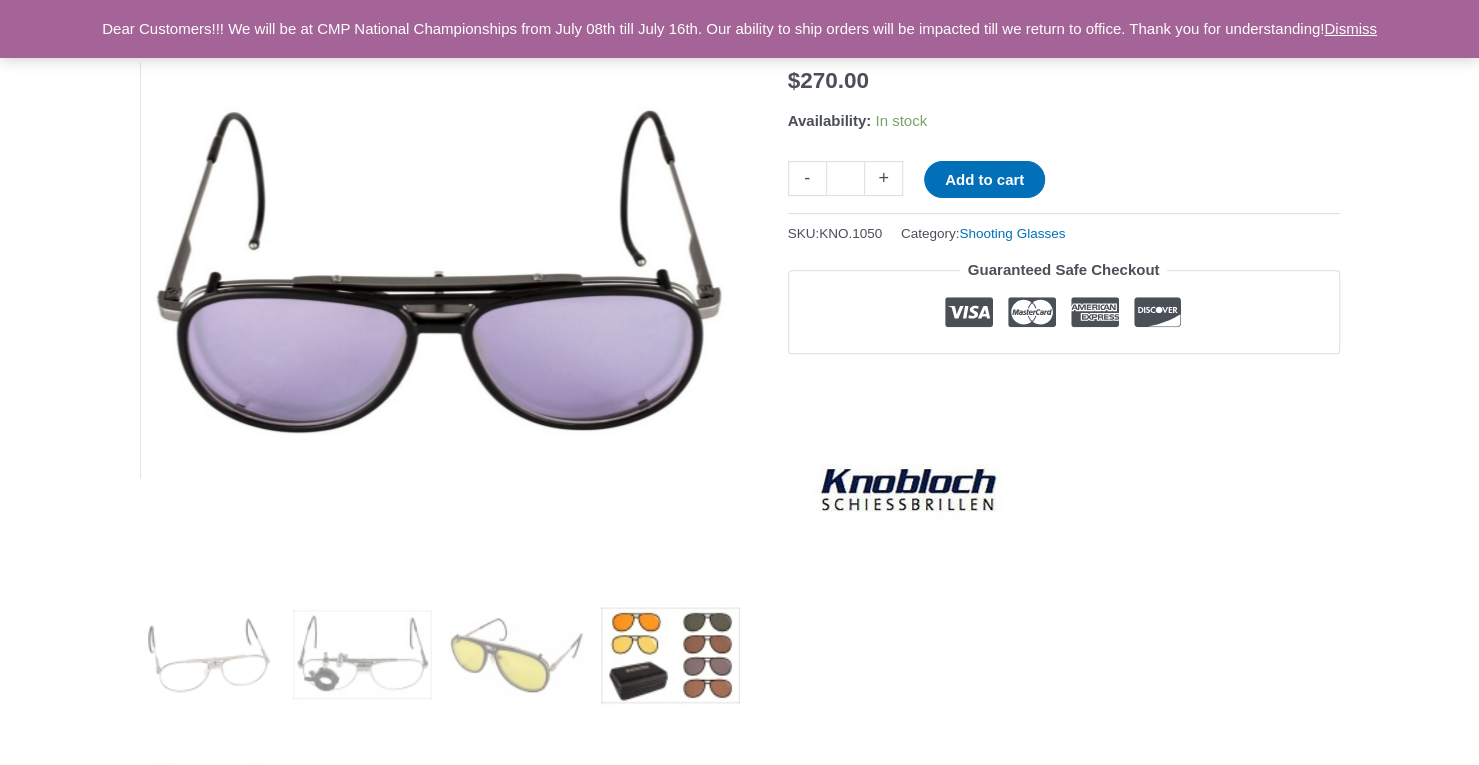 click at bounding box center (670, 654) 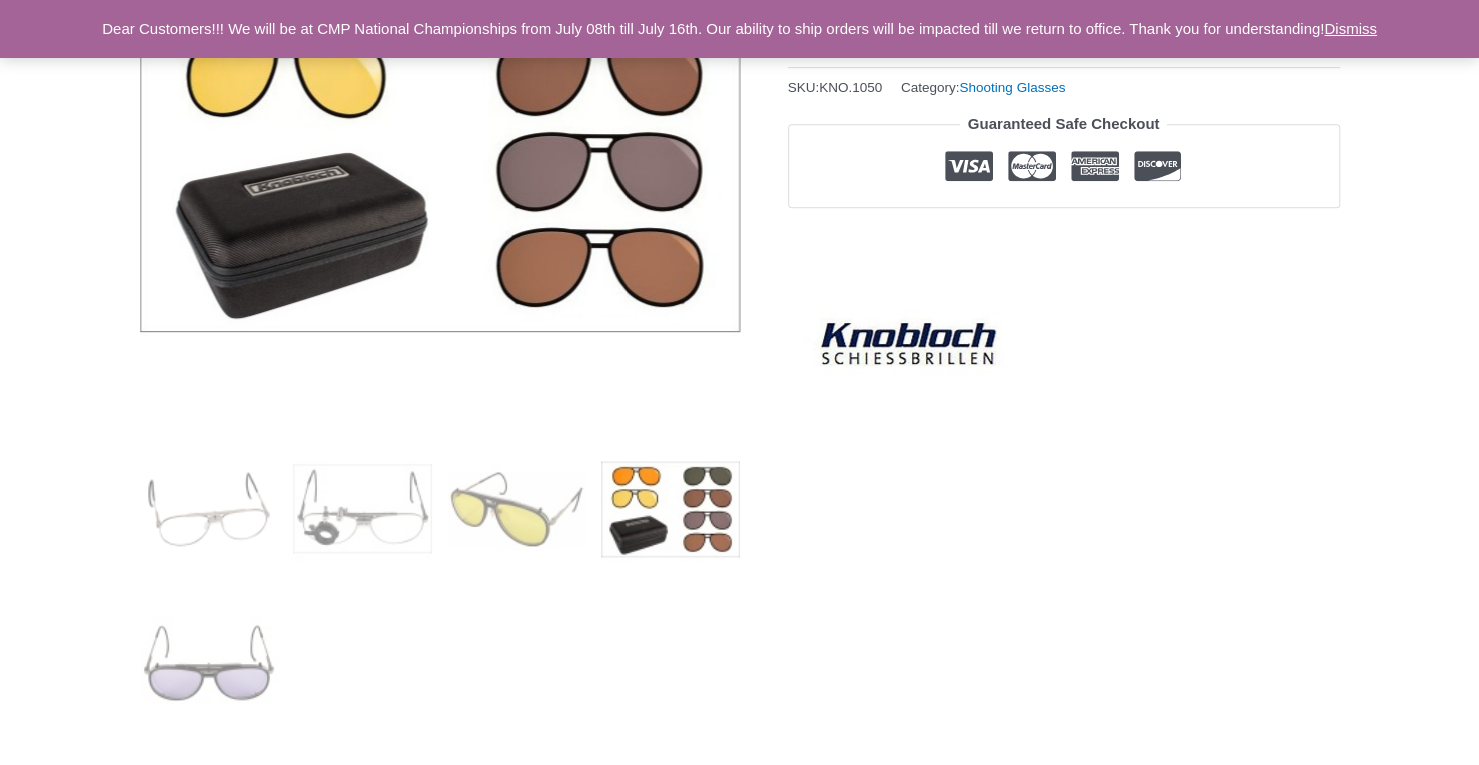 scroll, scrollTop: 600, scrollLeft: 0, axis: vertical 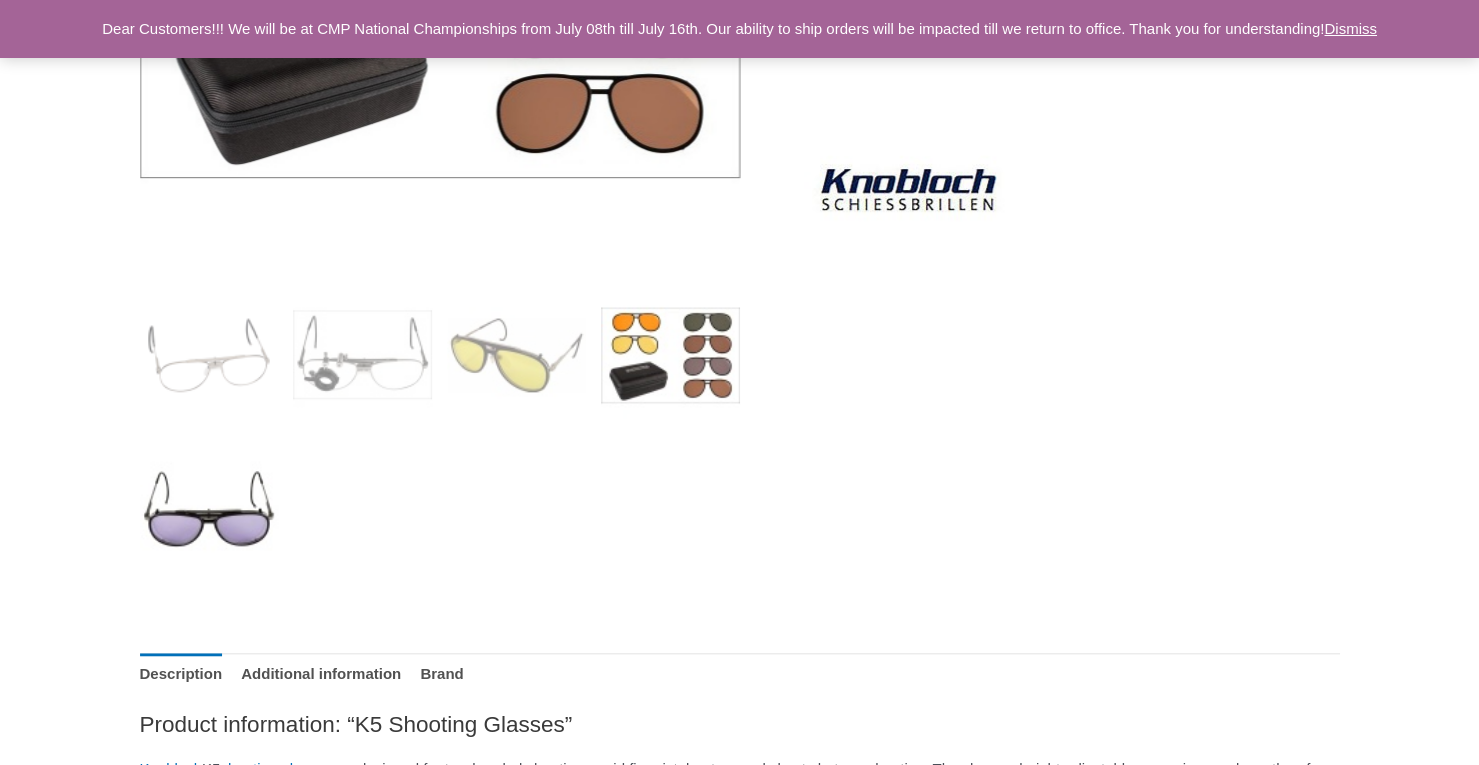 click at bounding box center [209, 508] 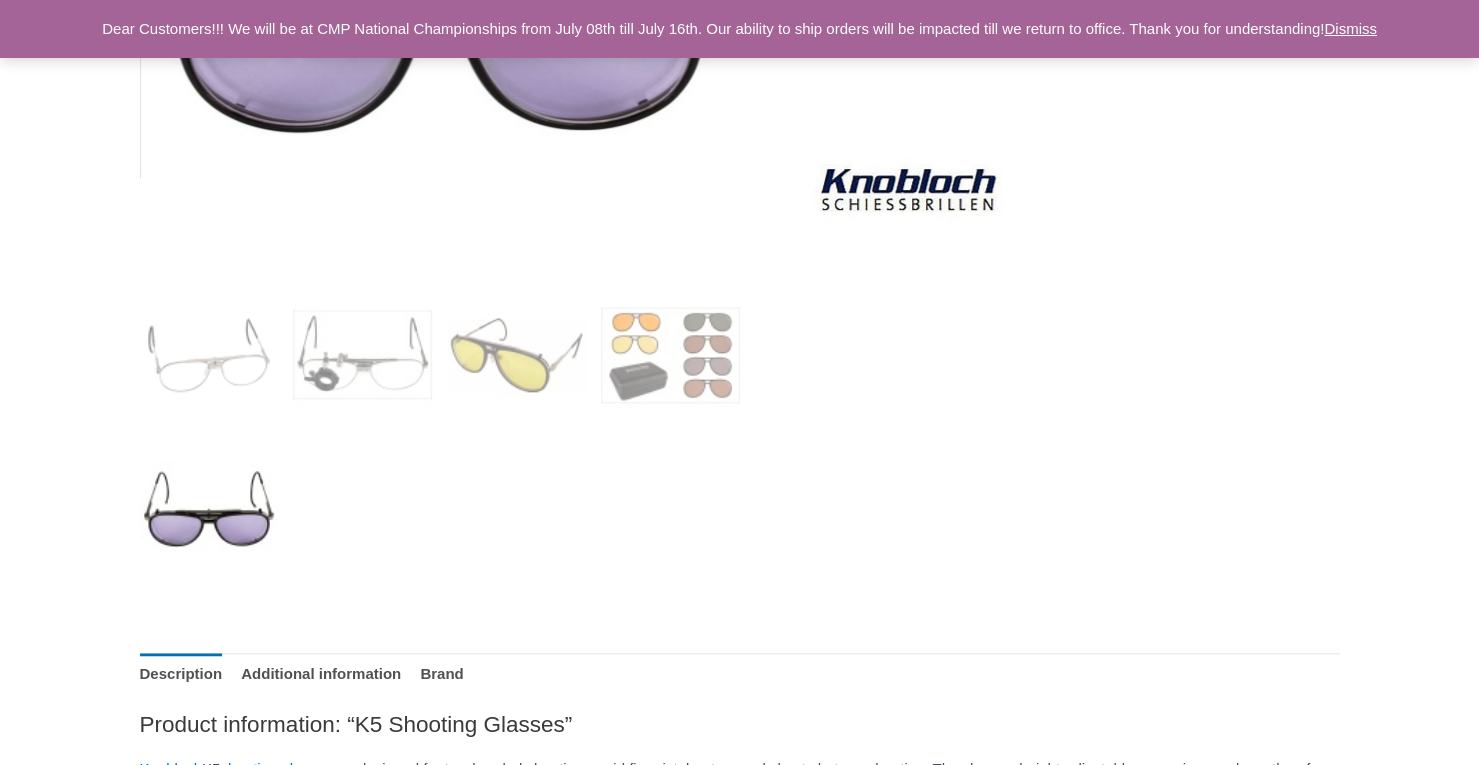 scroll, scrollTop: 500, scrollLeft: 0, axis: vertical 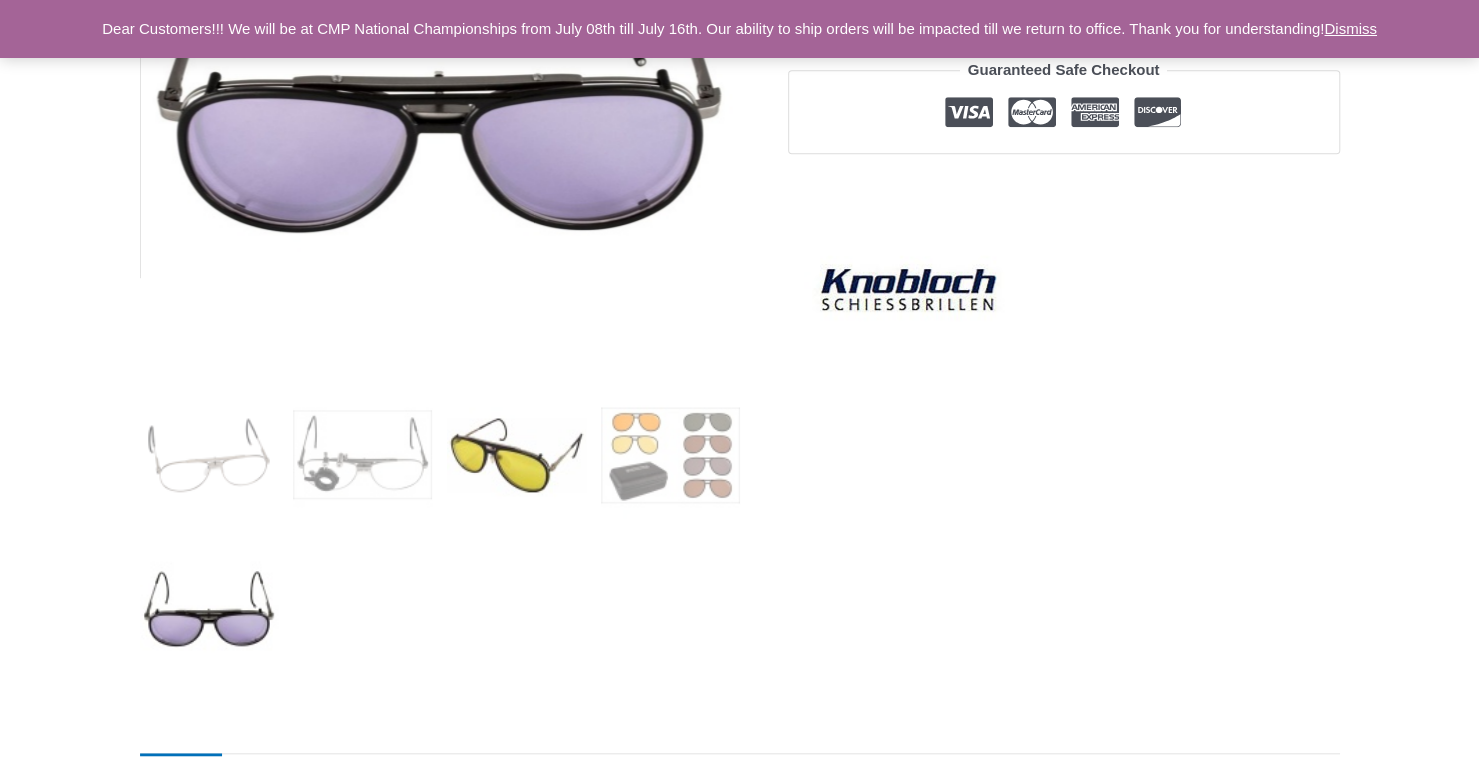 click at bounding box center [516, 454] 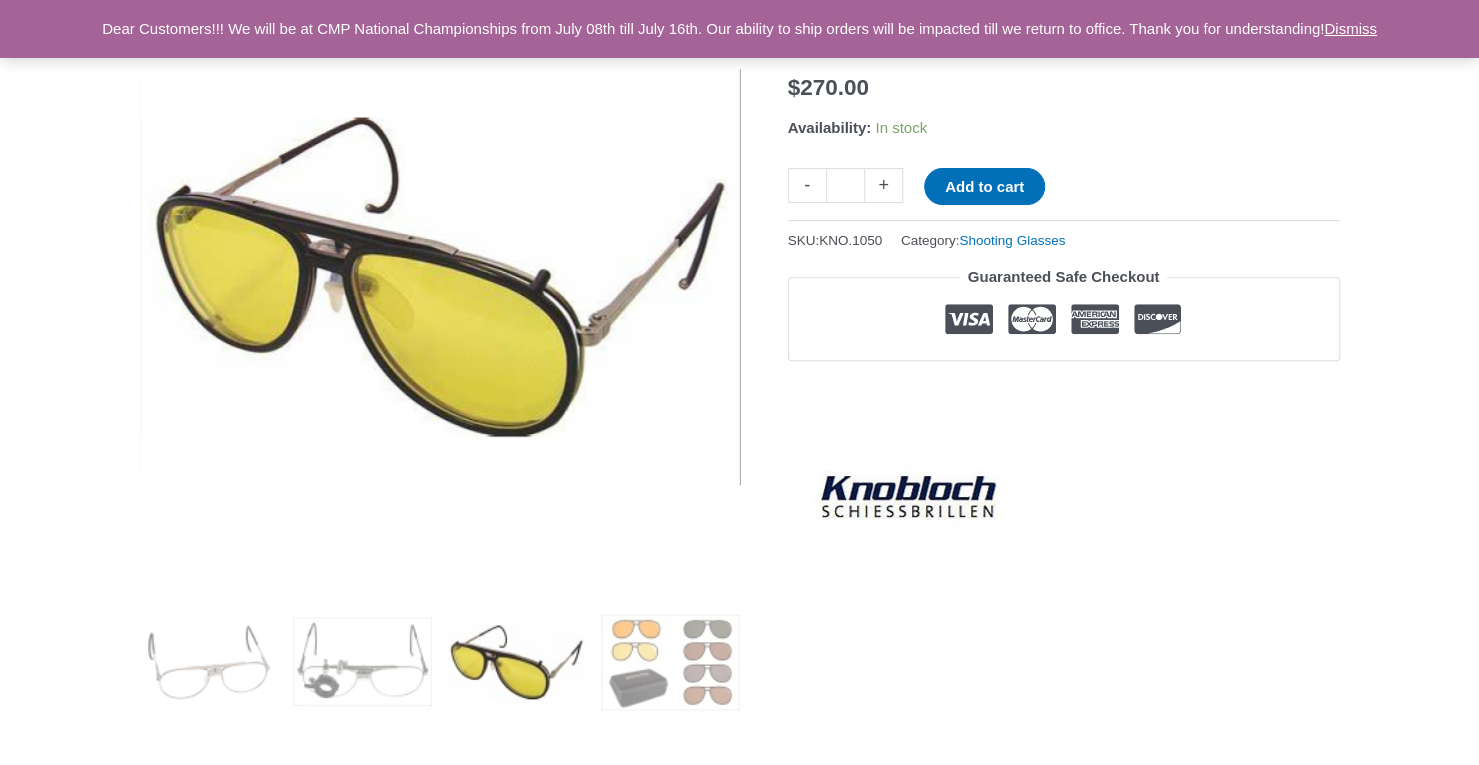 scroll, scrollTop: 300, scrollLeft: 0, axis: vertical 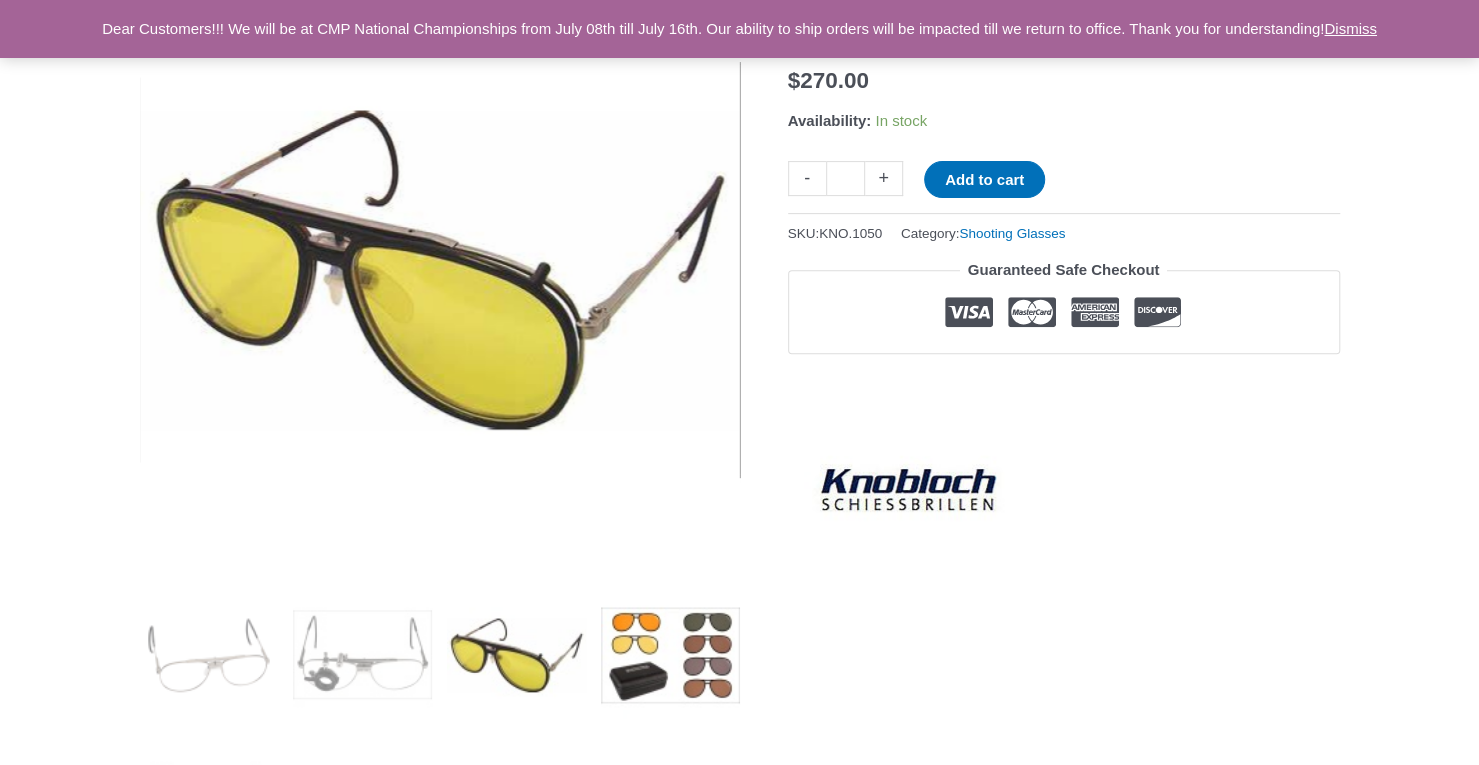 click at bounding box center [670, 654] 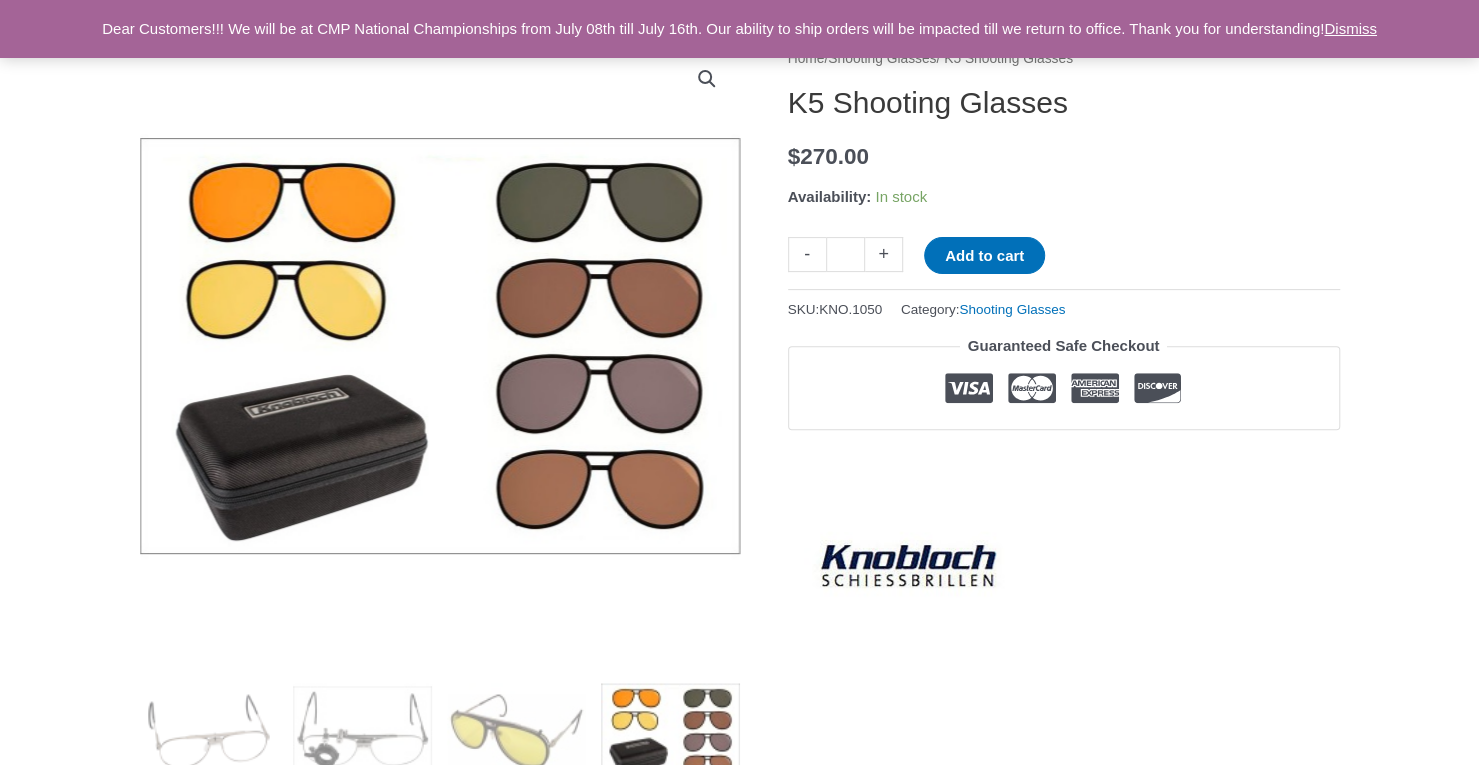 scroll, scrollTop: 100, scrollLeft: 0, axis: vertical 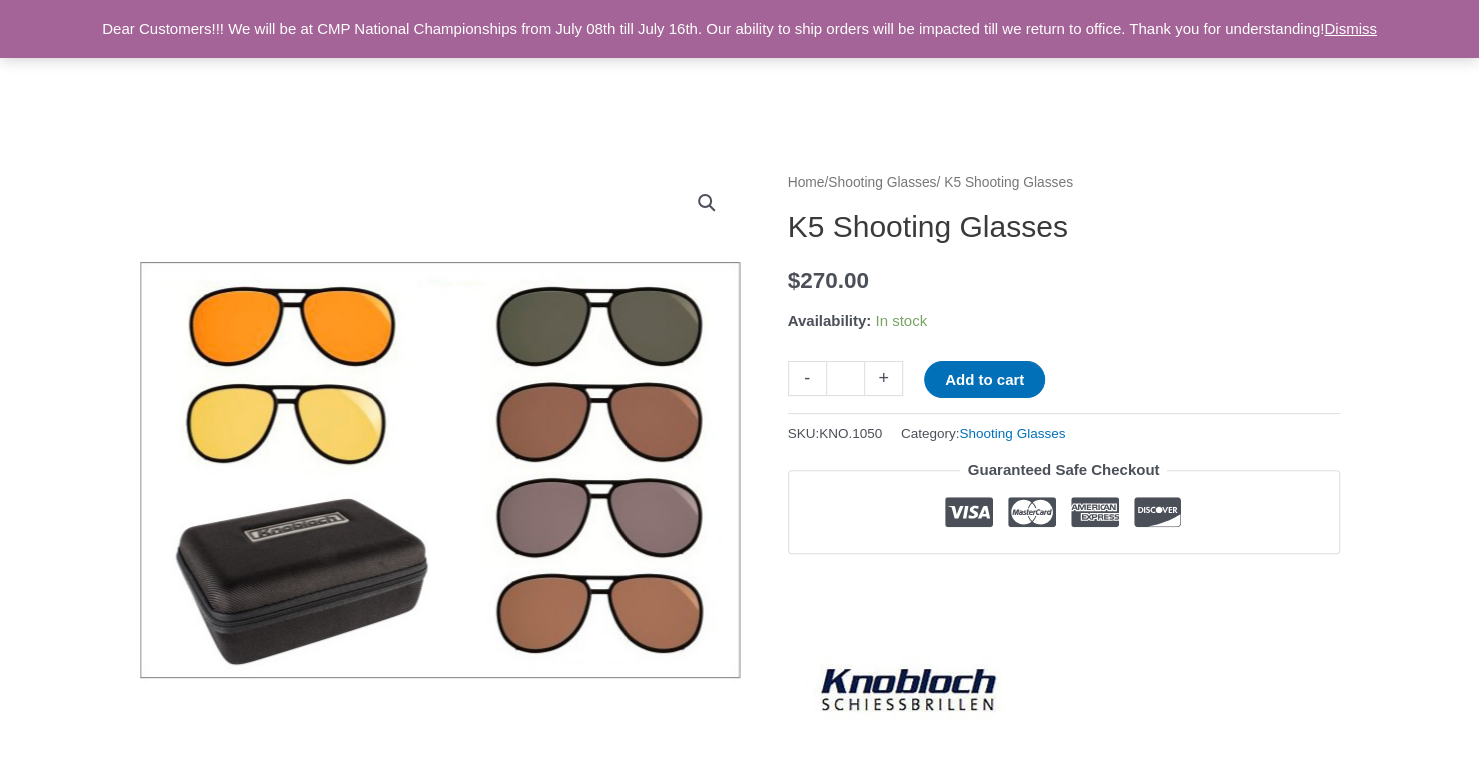 click on "Shooting Glasses" at bounding box center (882, 182) 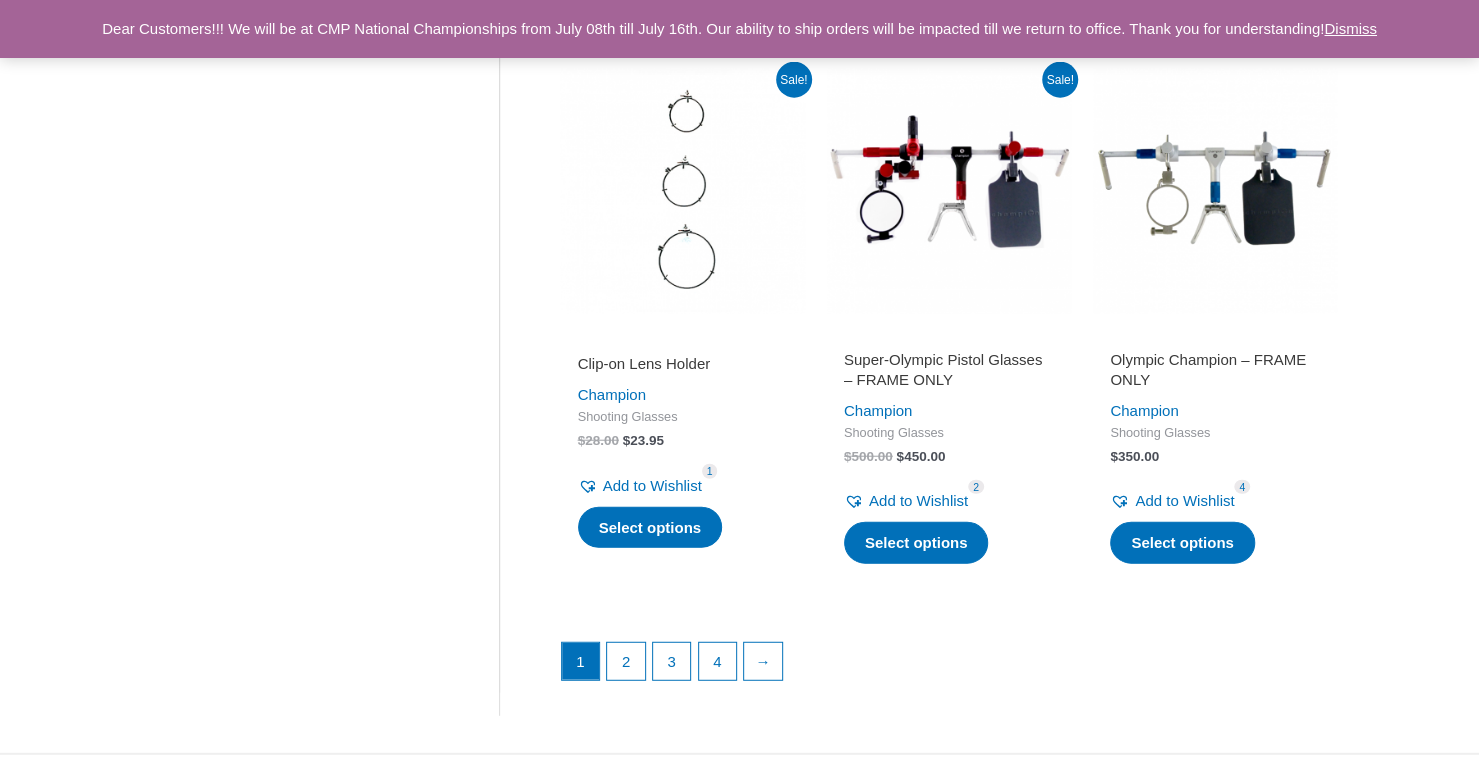 scroll, scrollTop: 2852, scrollLeft: 0, axis: vertical 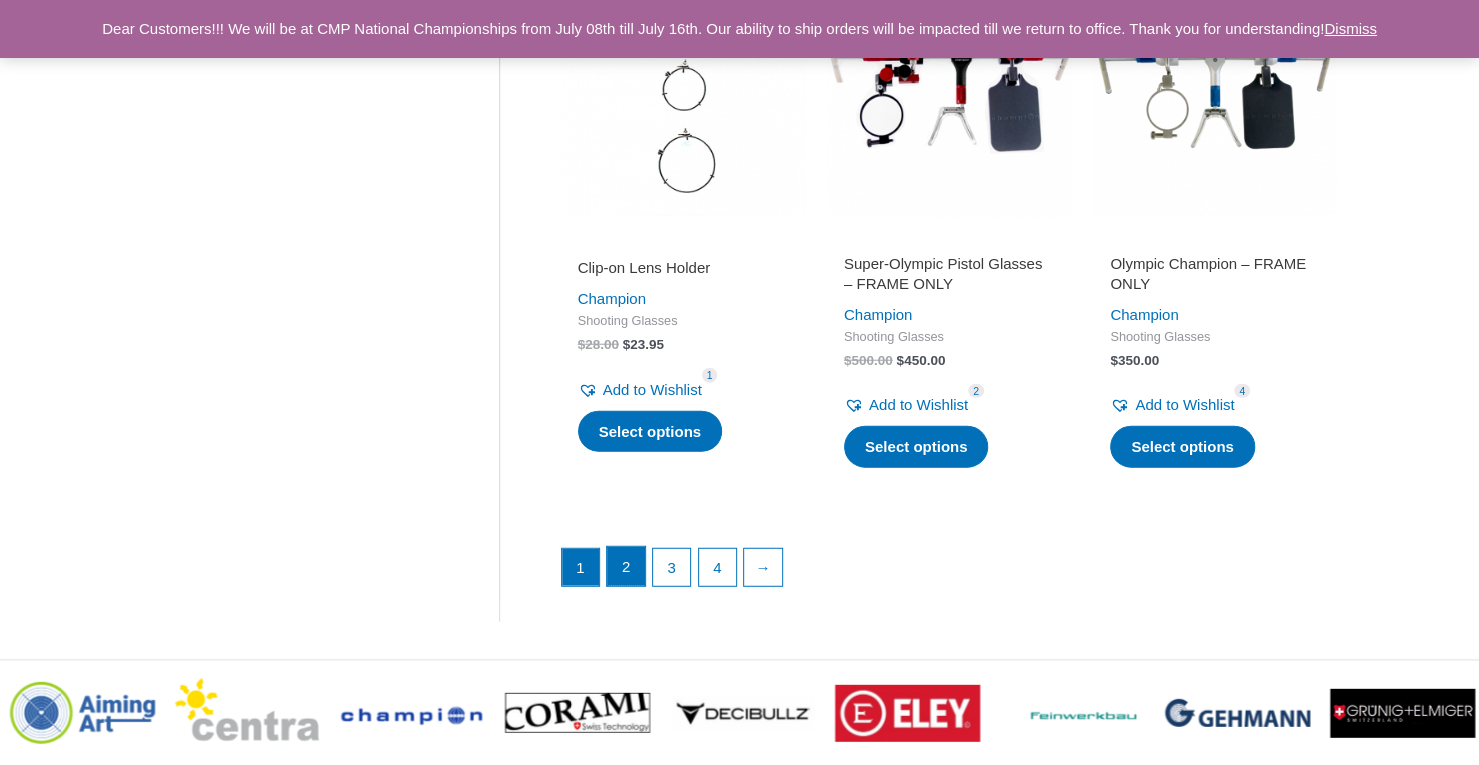 click on "2" at bounding box center [626, 567] 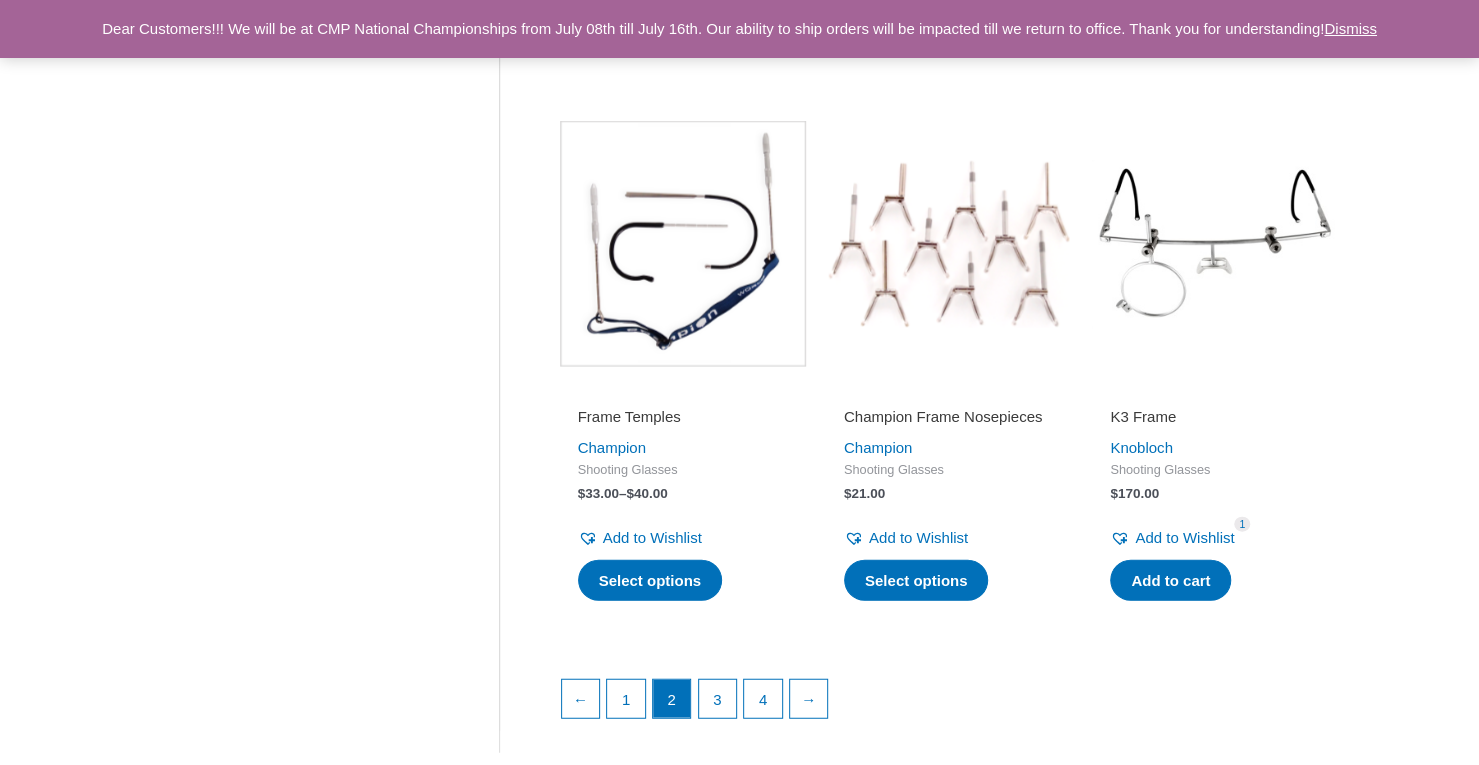 scroll, scrollTop: 2800, scrollLeft: 0, axis: vertical 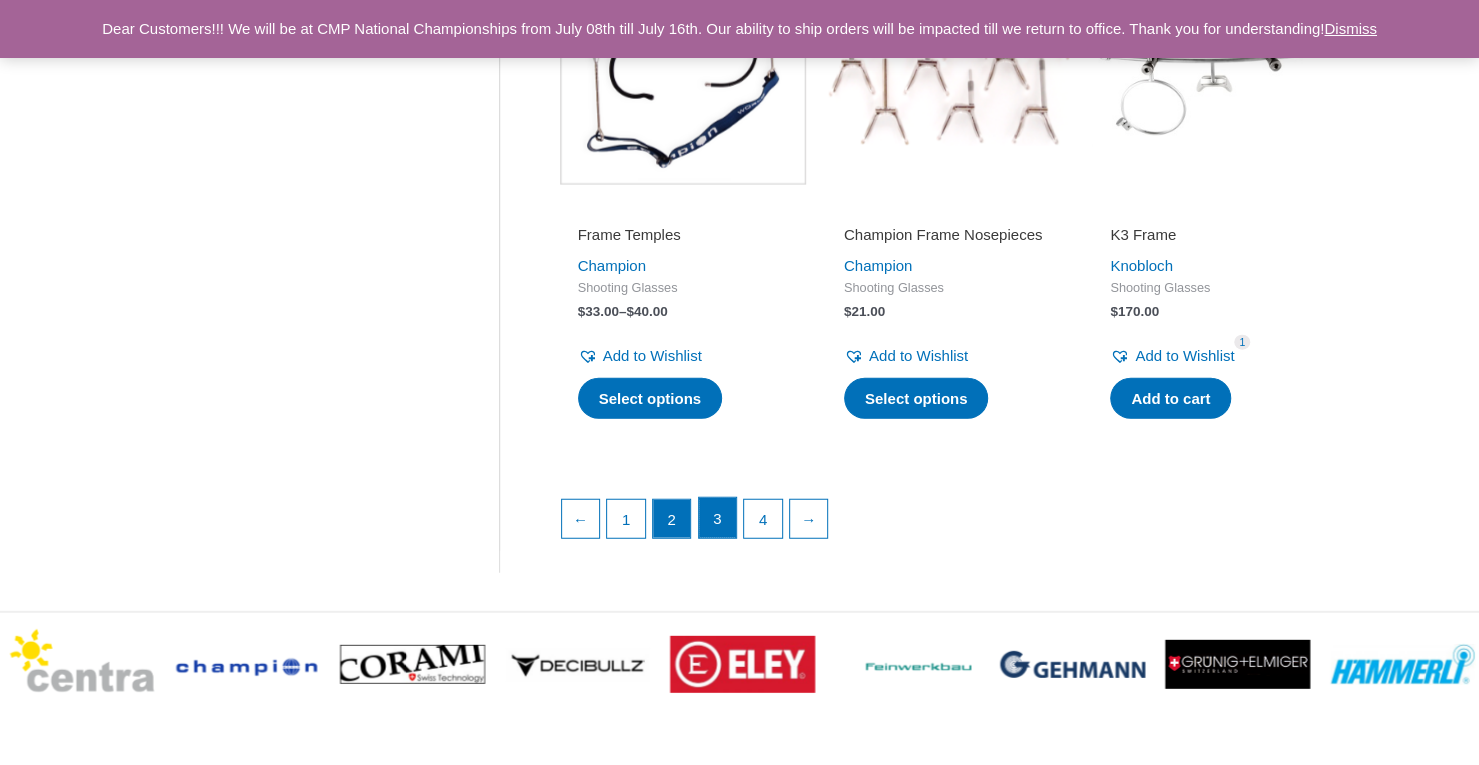 click on "3" at bounding box center [718, 518] 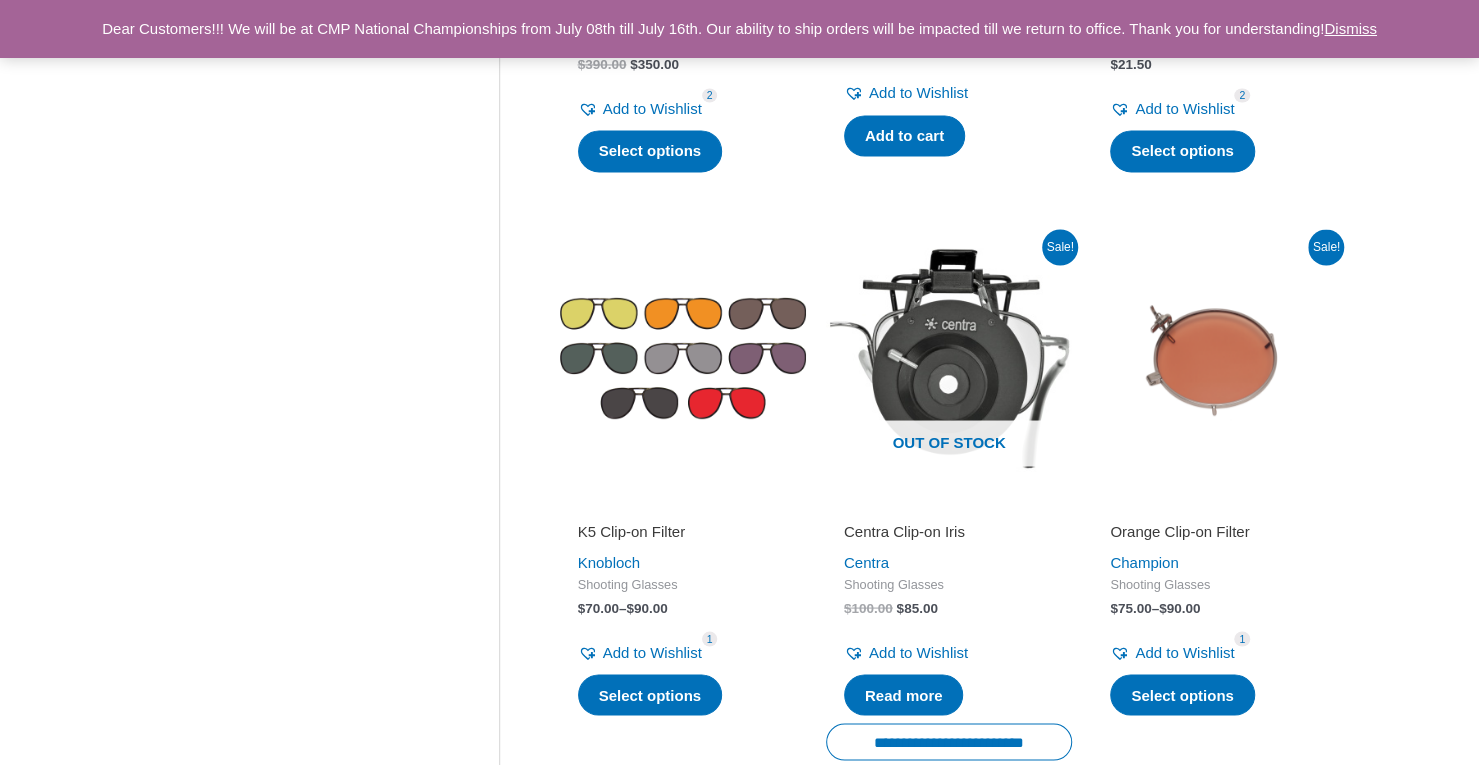scroll, scrollTop: 2000, scrollLeft: 0, axis: vertical 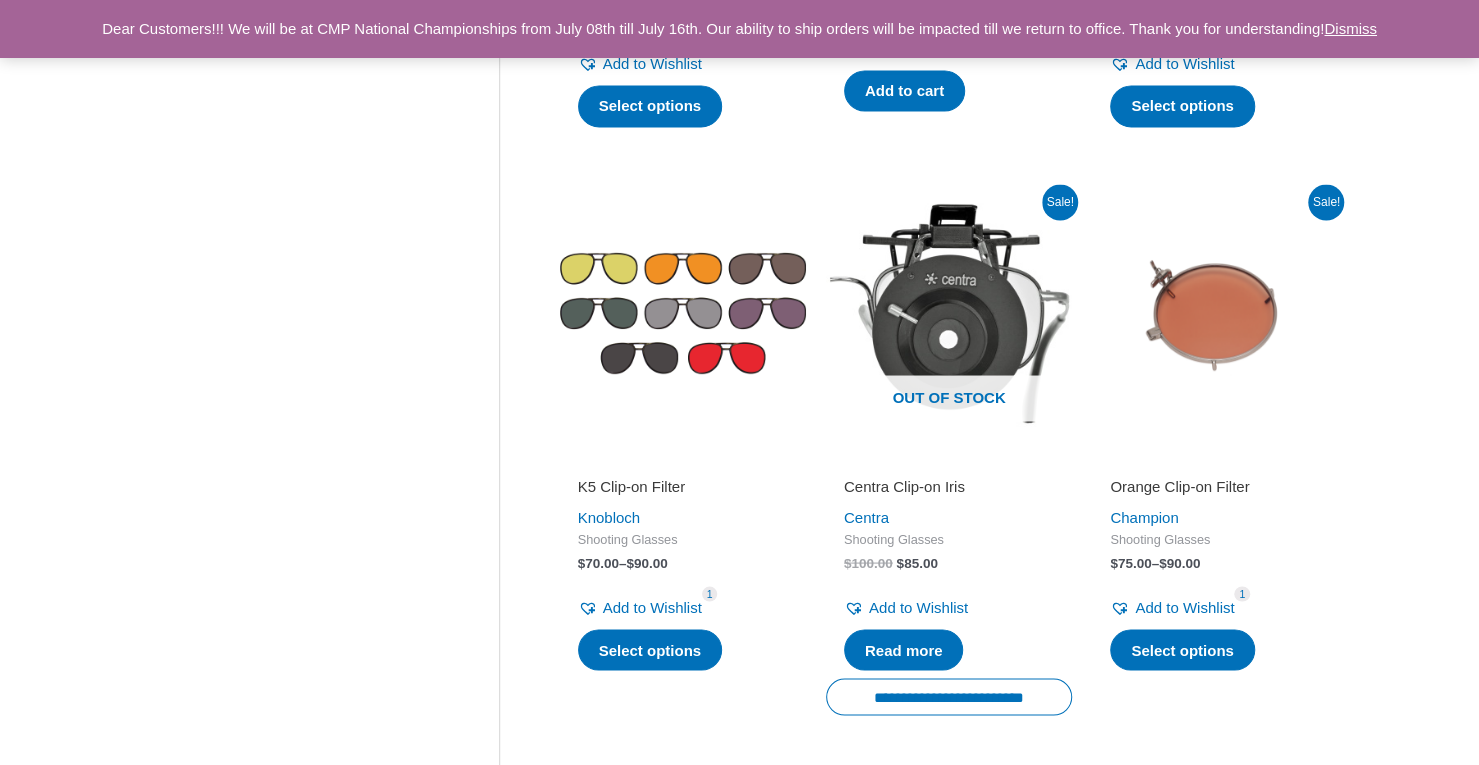 click at bounding box center (683, 313) 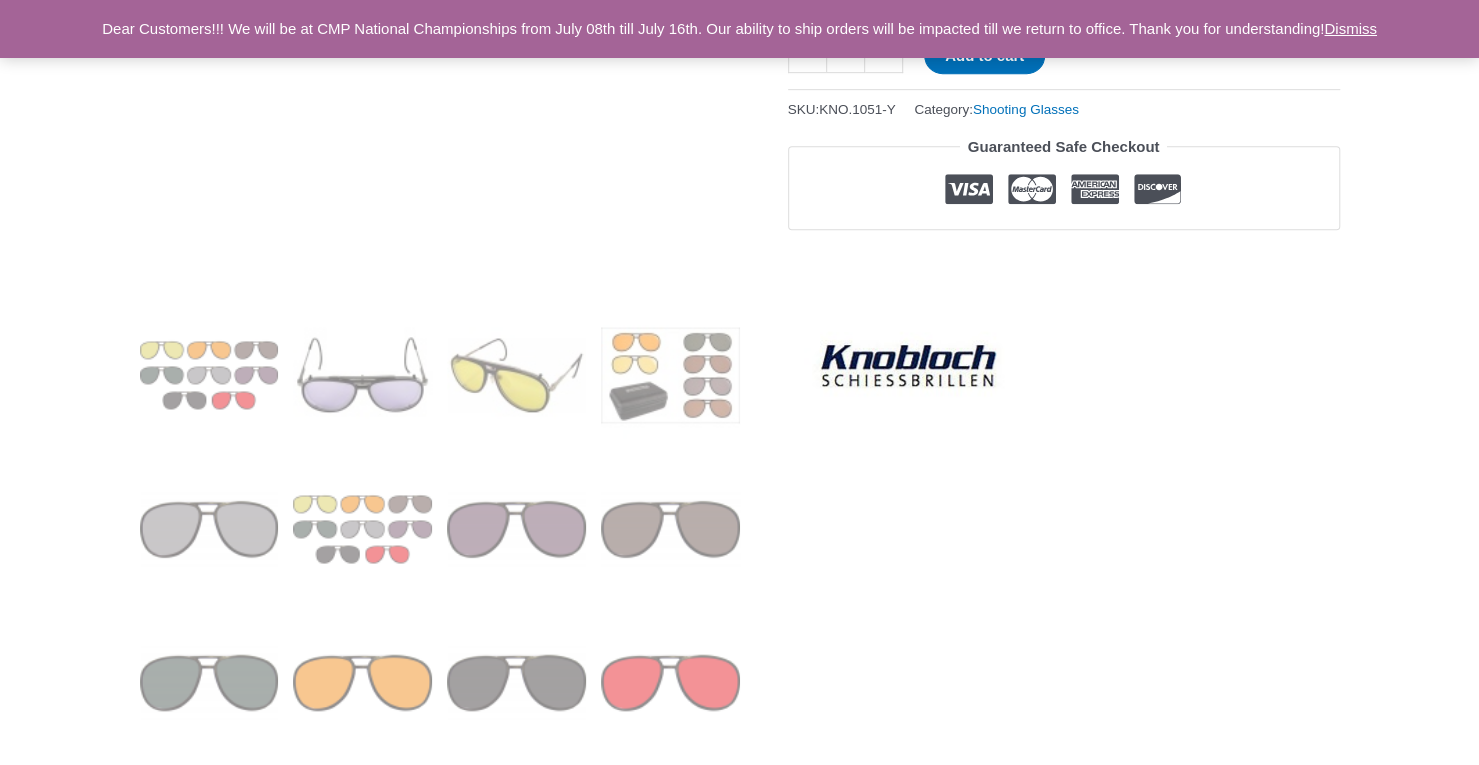scroll, scrollTop: 700, scrollLeft: 0, axis: vertical 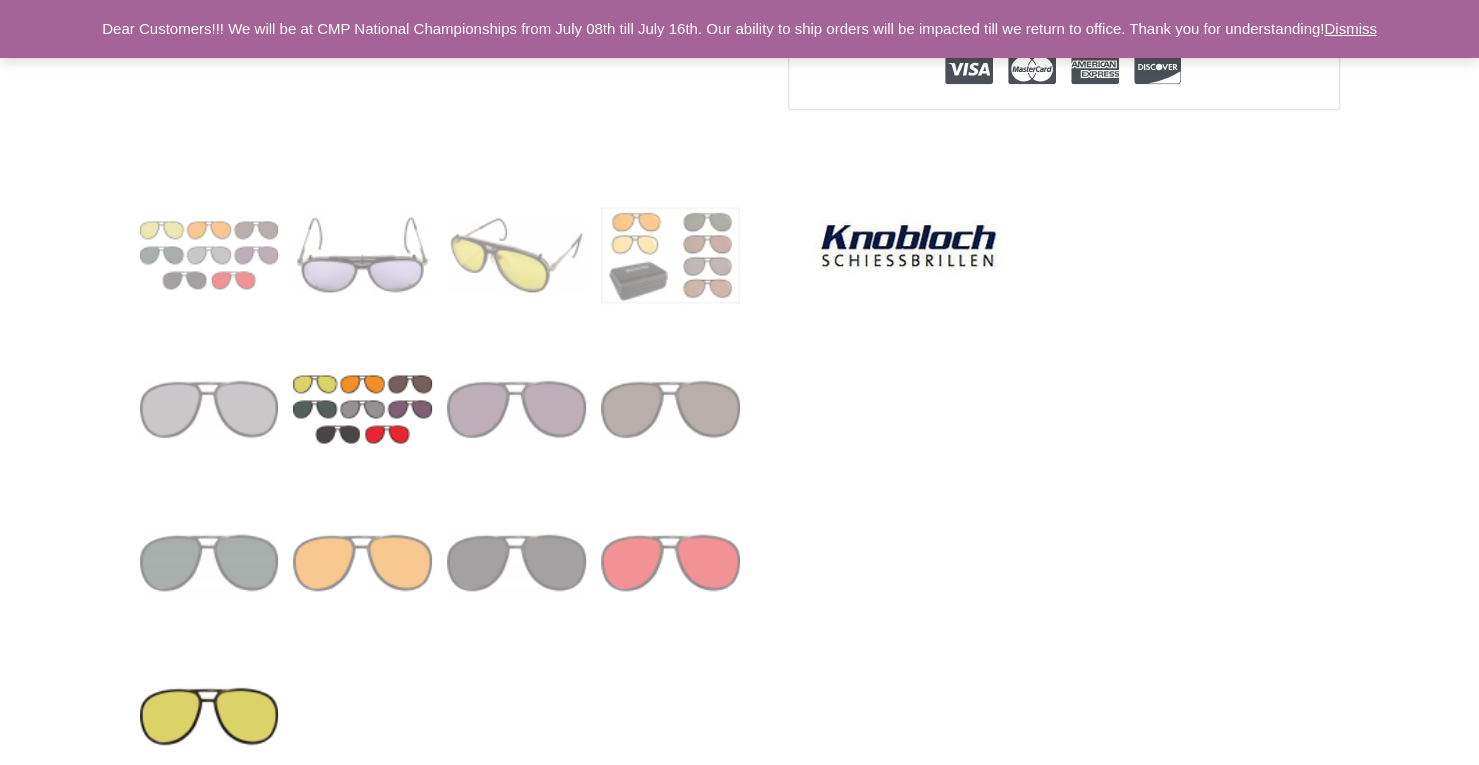 click at bounding box center [362, 408] 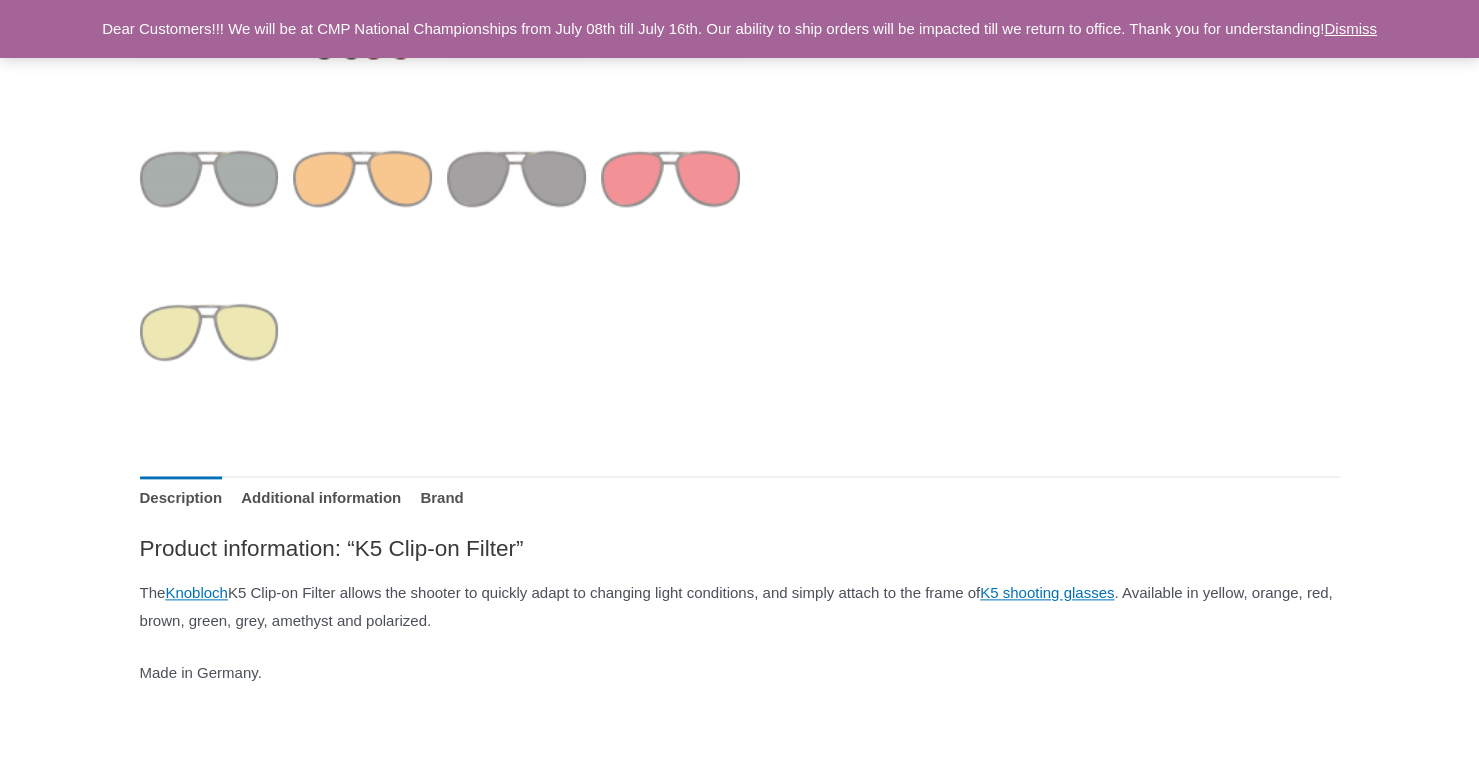 scroll, scrollTop: 1200, scrollLeft: 0, axis: vertical 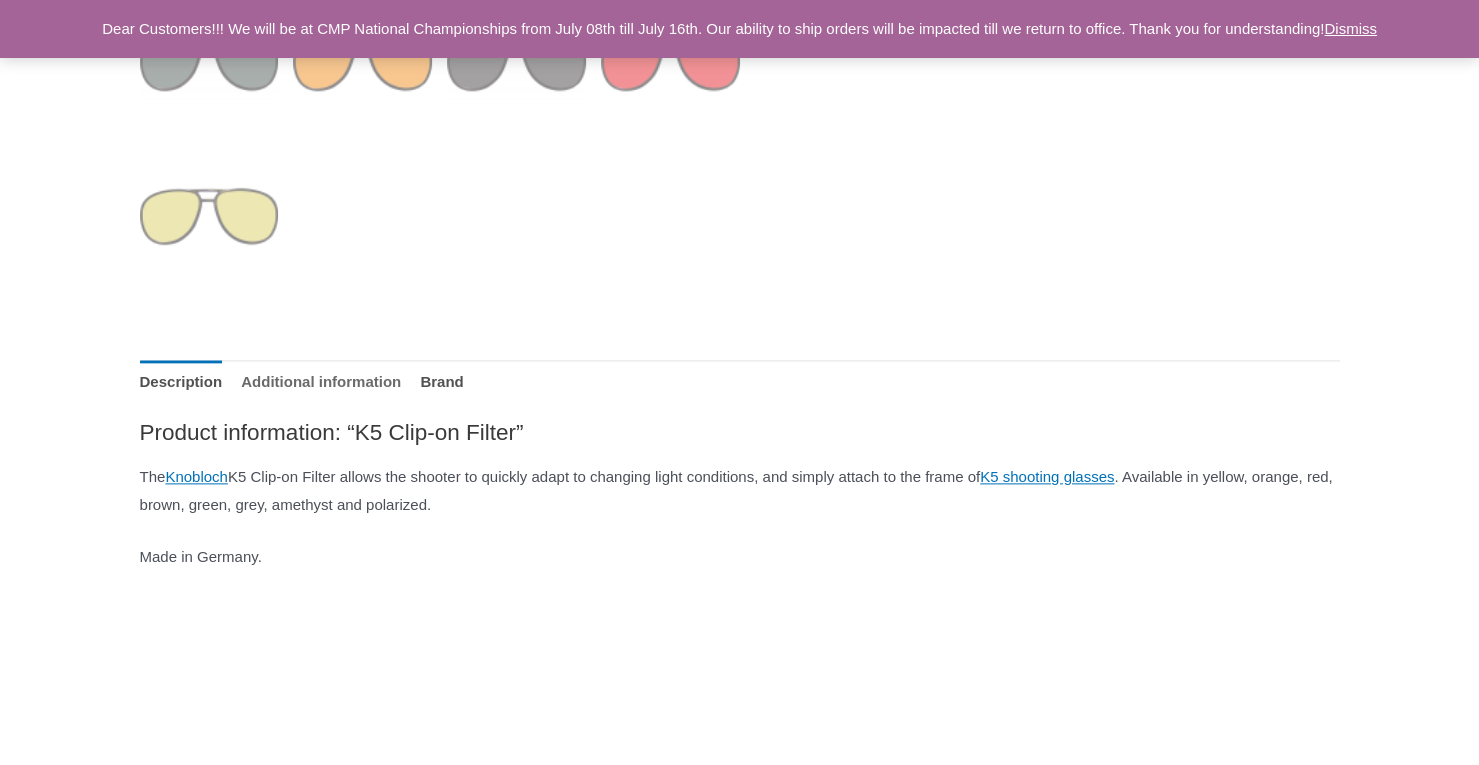 click on "Additional information" at bounding box center (321, 381) 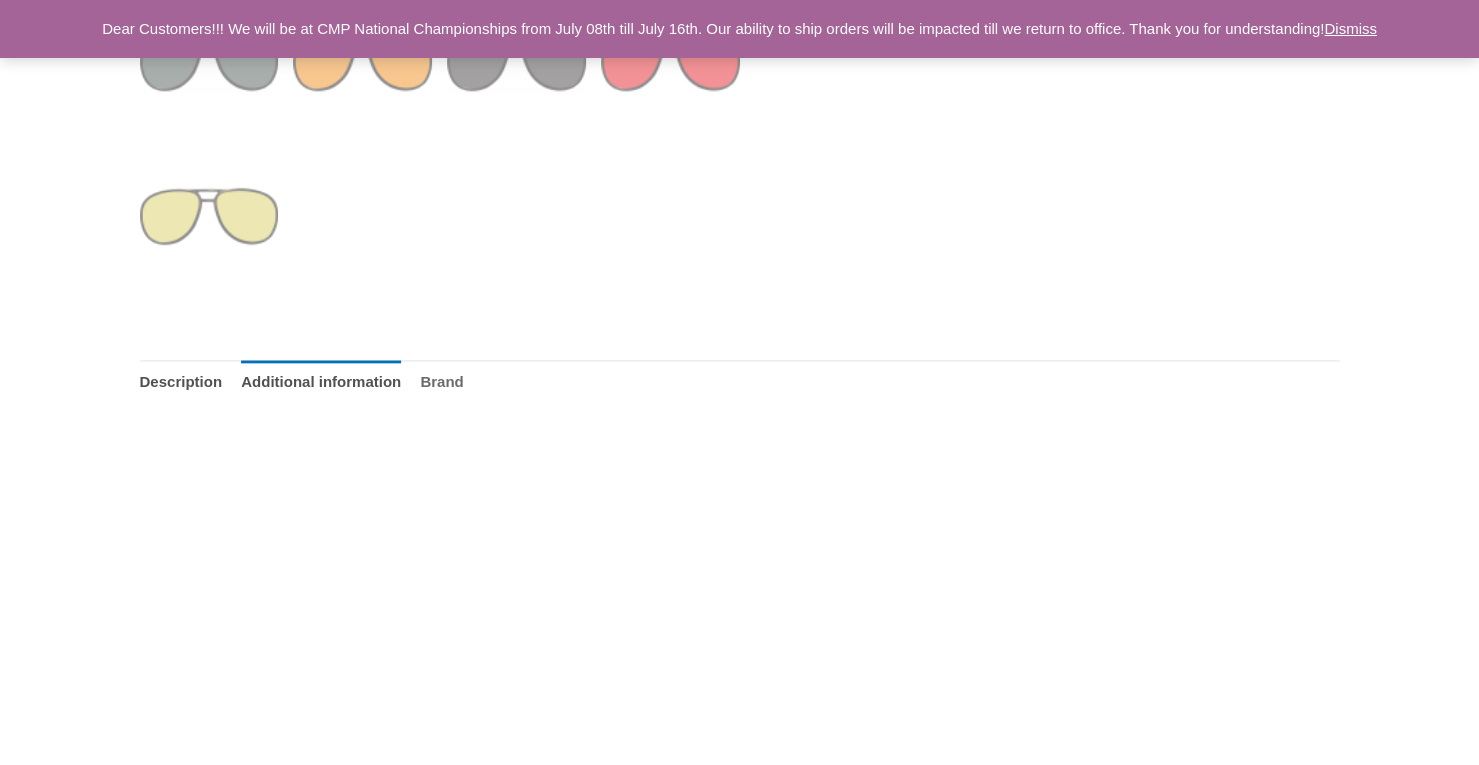 click on "Brand" at bounding box center (441, 381) 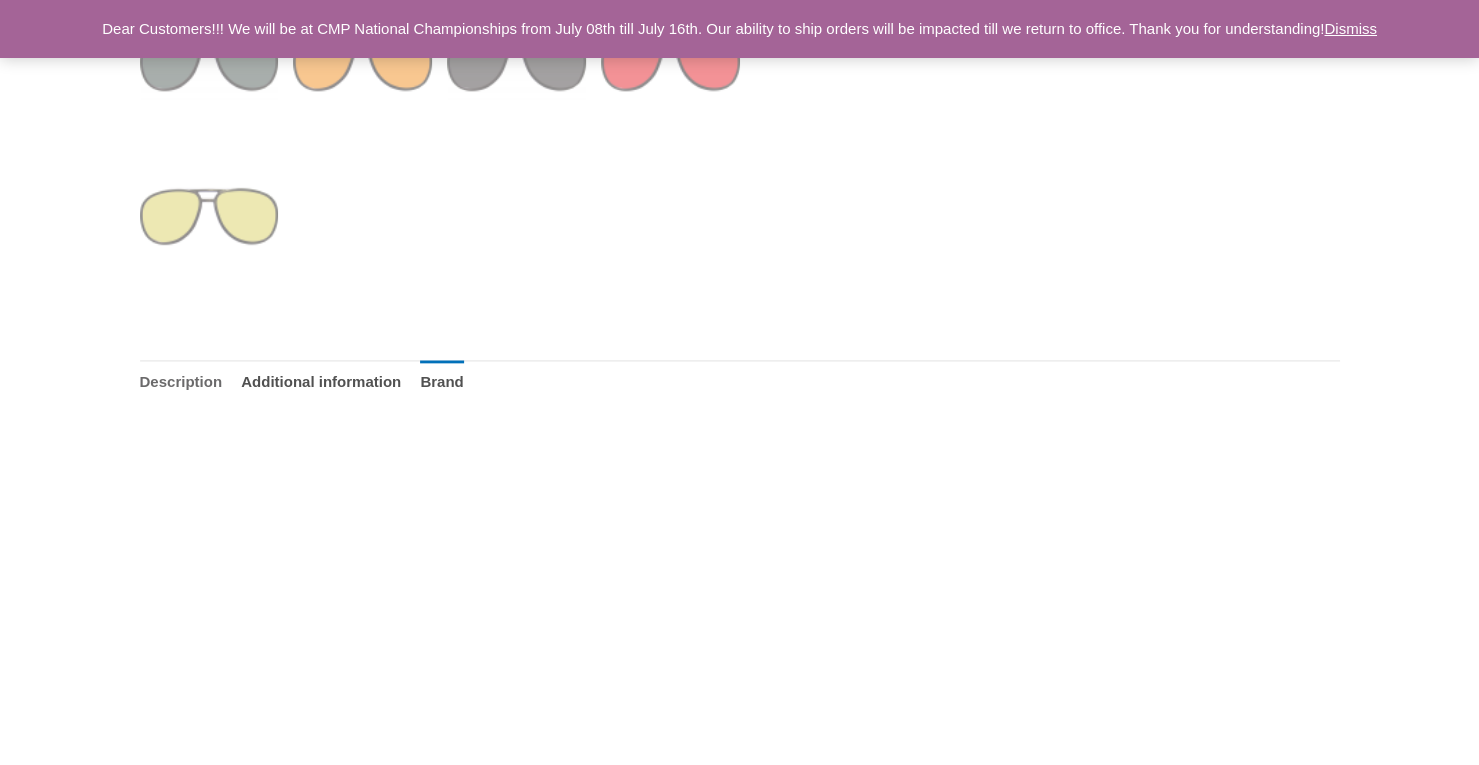 click on "Description" at bounding box center [181, 381] 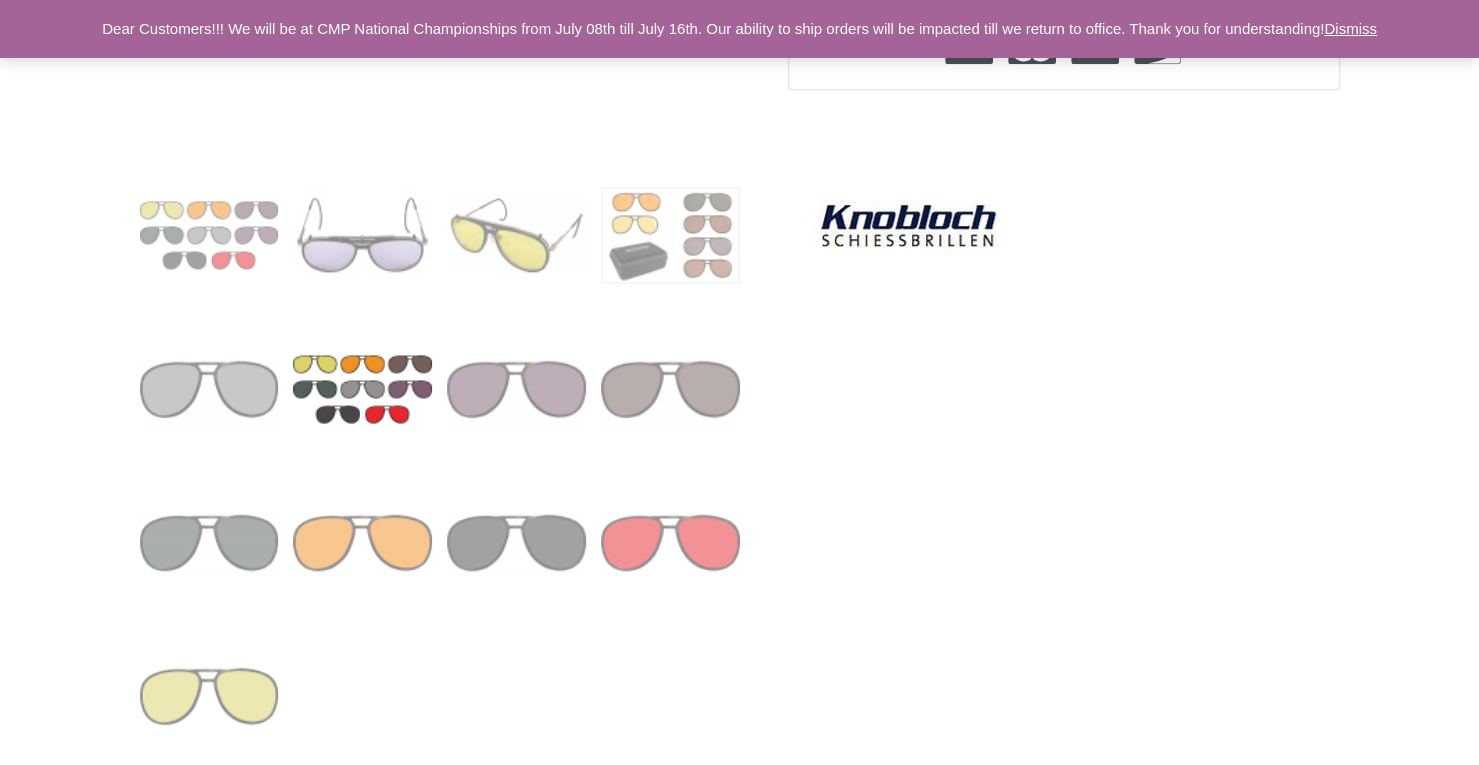 scroll, scrollTop: 700, scrollLeft: 0, axis: vertical 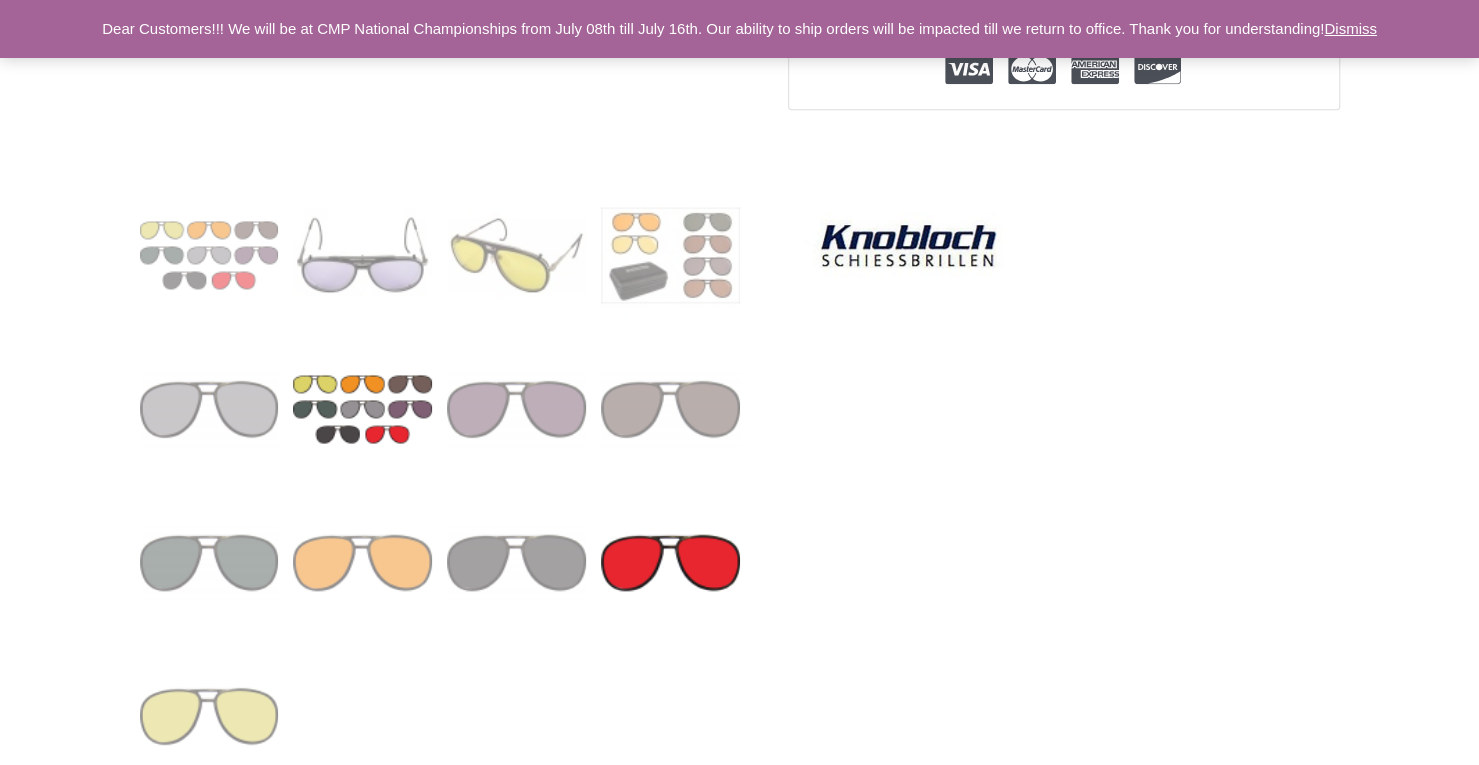 click at bounding box center (670, 562) 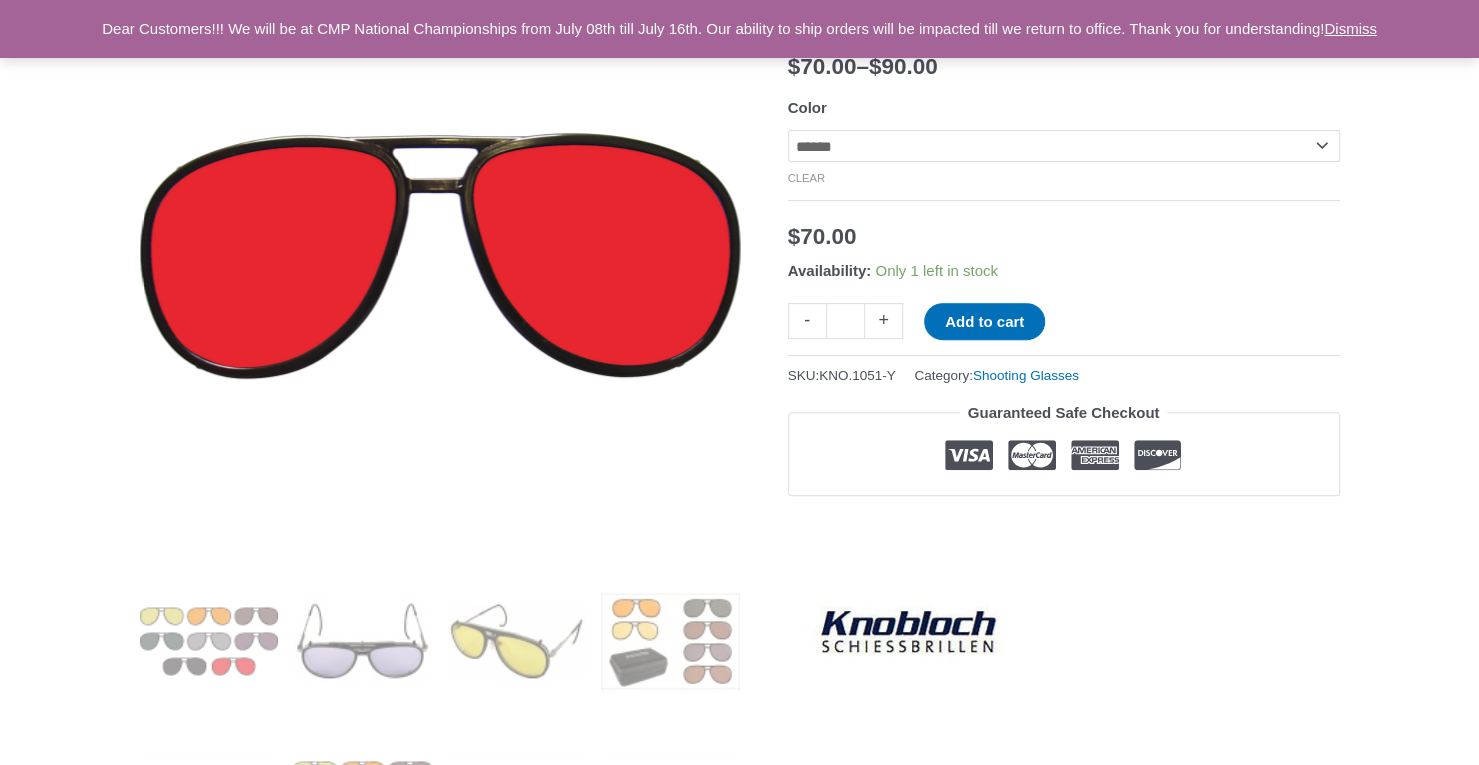 scroll, scrollTop: 100, scrollLeft: 0, axis: vertical 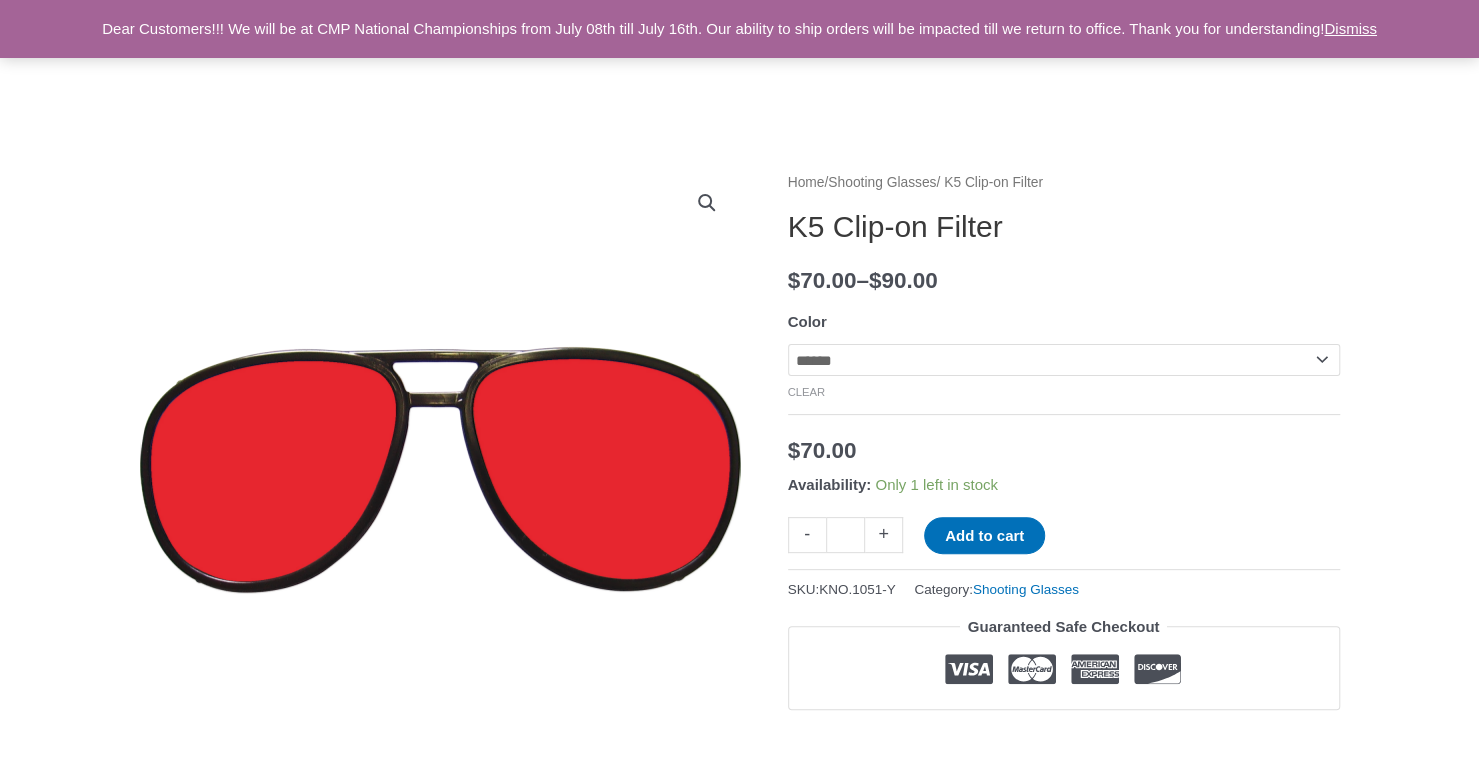 click on "**********" 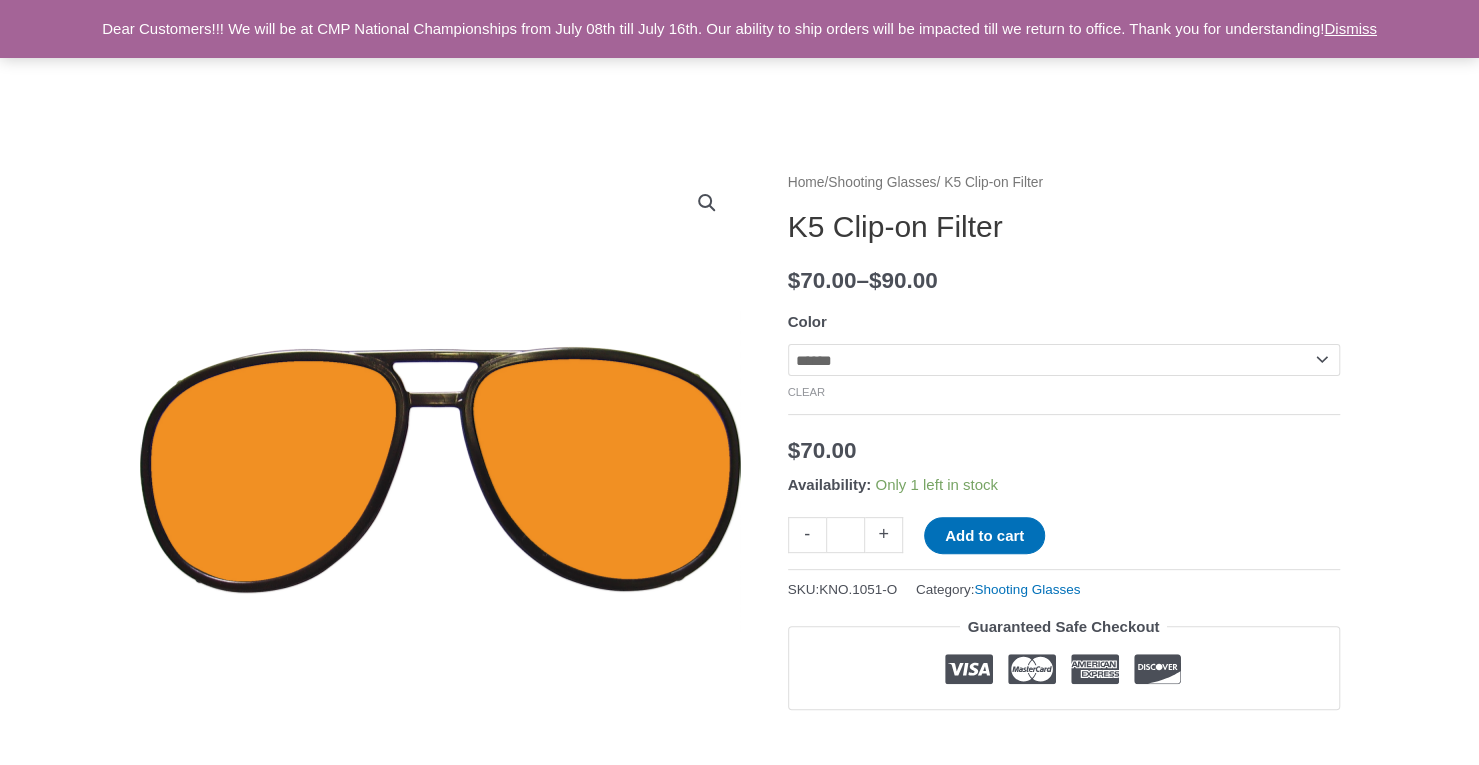 click on "**********" 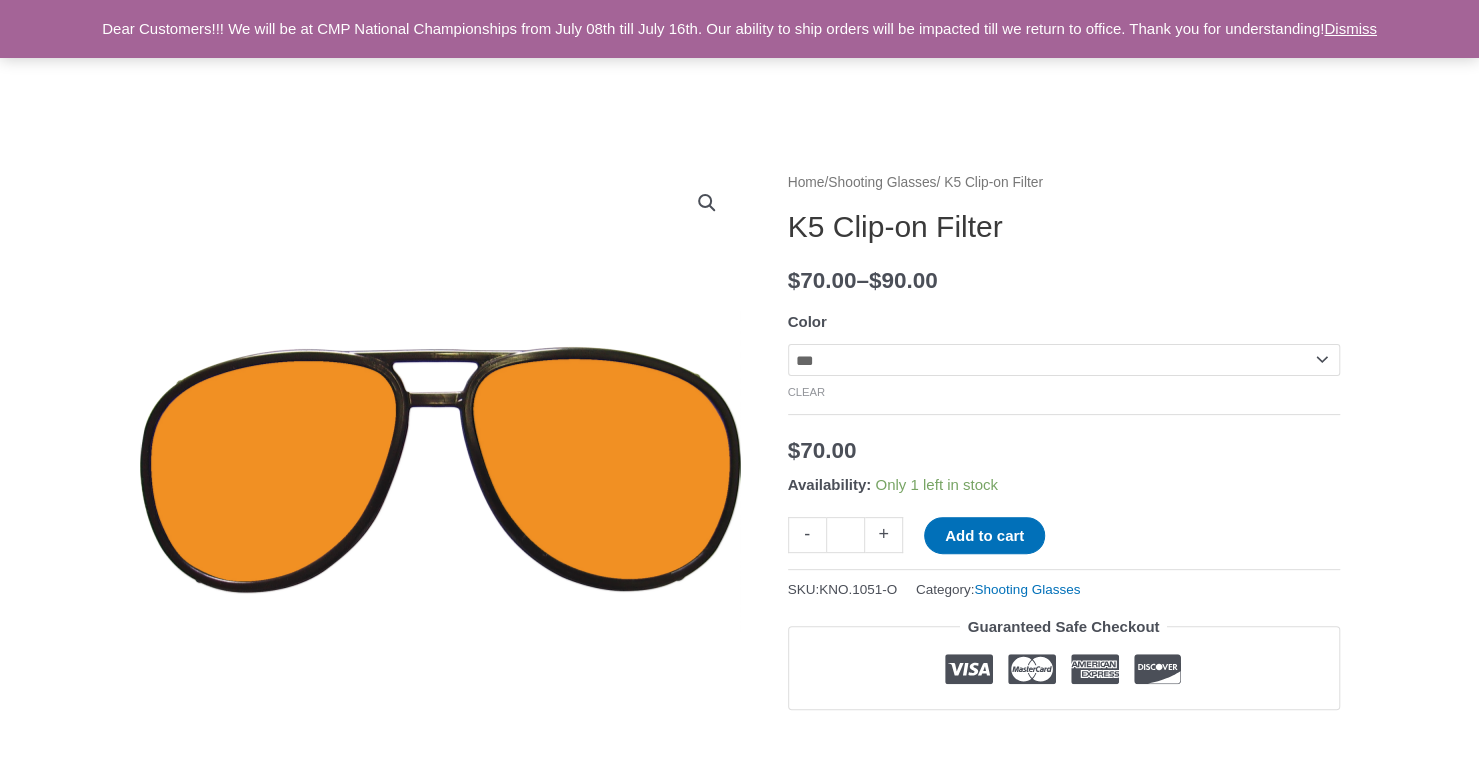 click on "**********" 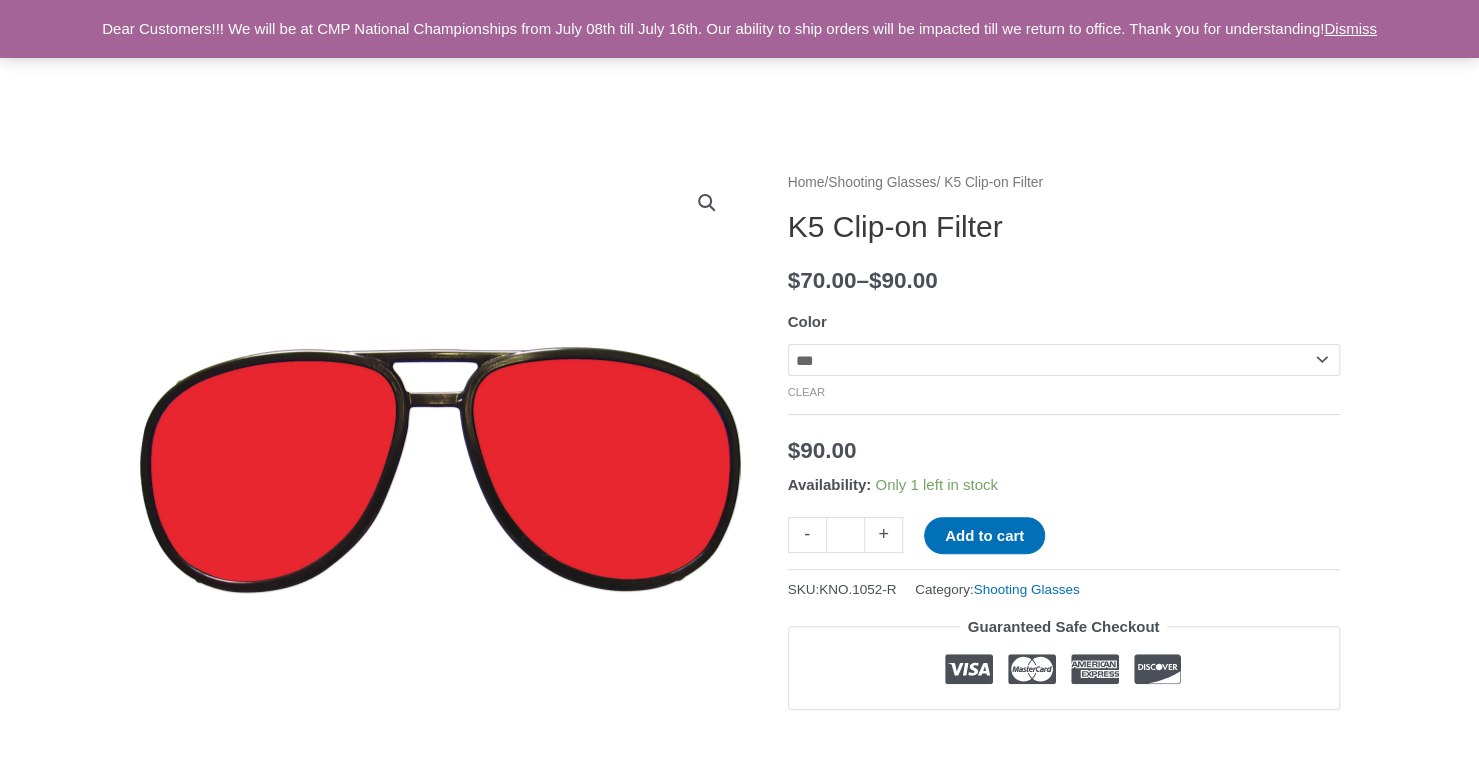 click on "**********" 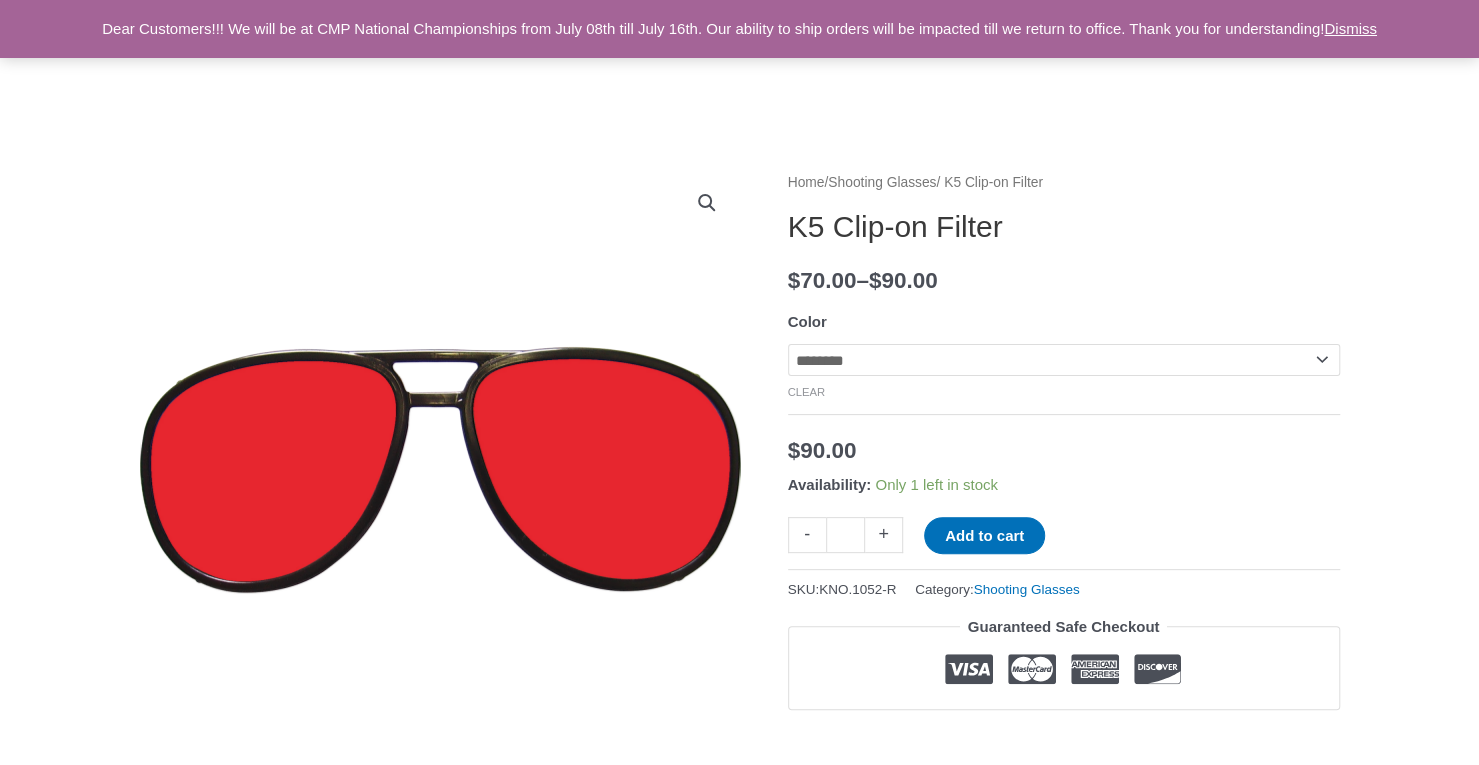 click on "**********" 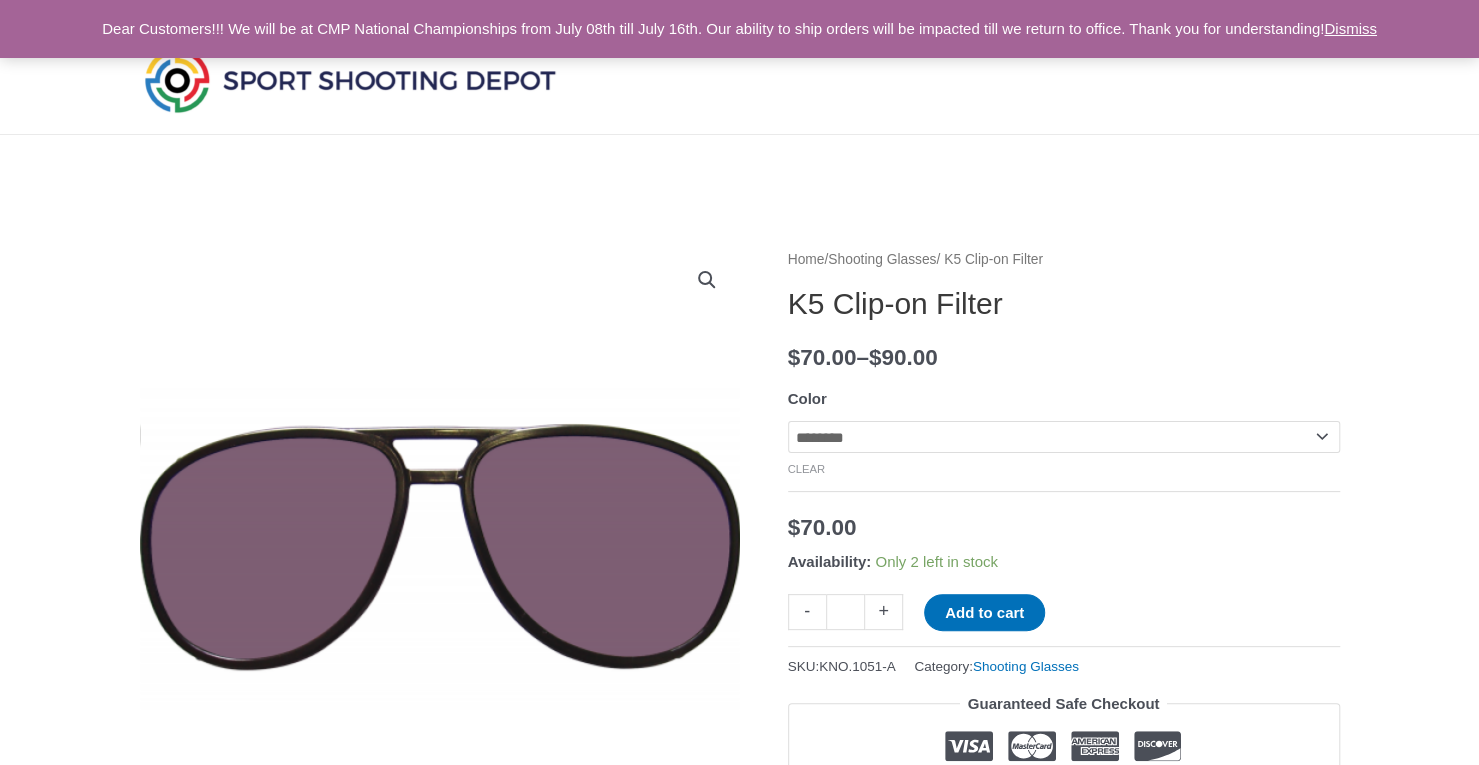 scroll, scrollTop: 0, scrollLeft: 0, axis: both 